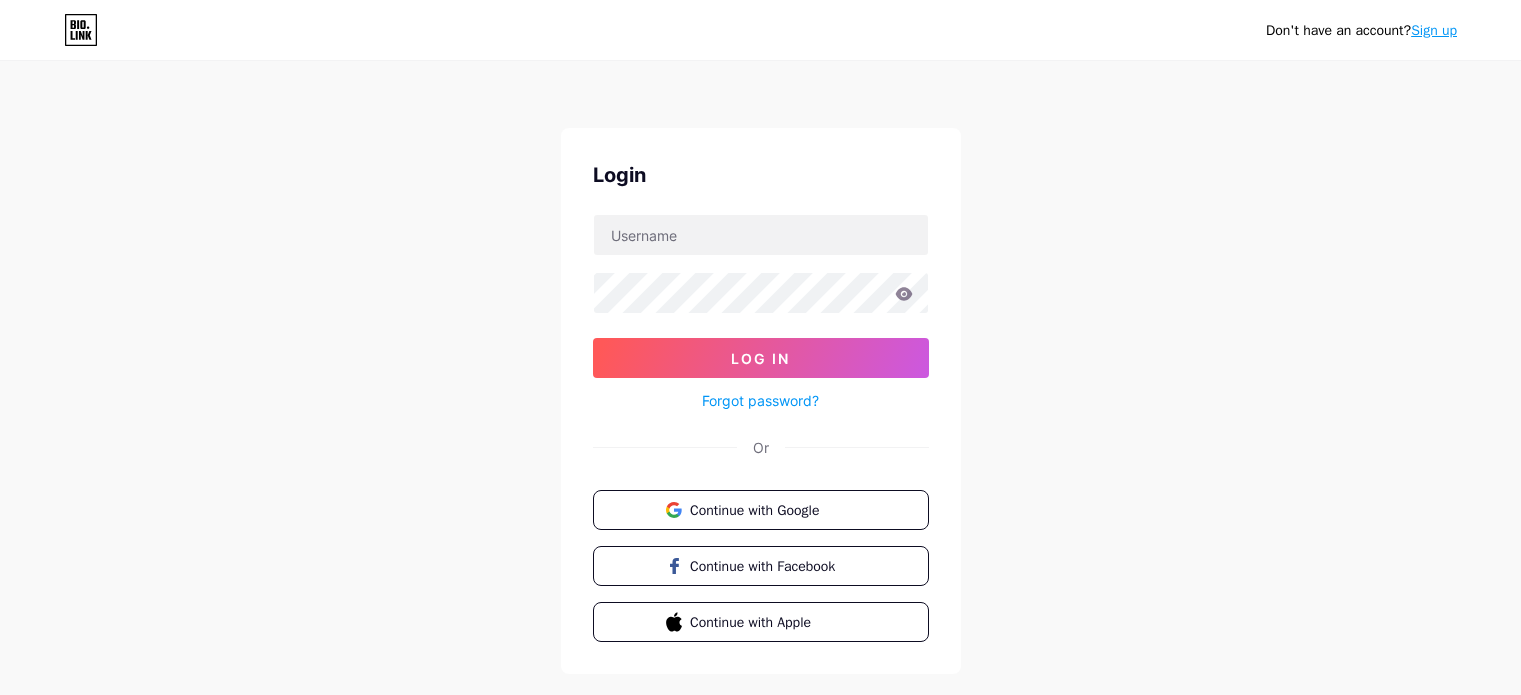 scroll, scrollTop: 0, scrollLeft: 0, axis: both 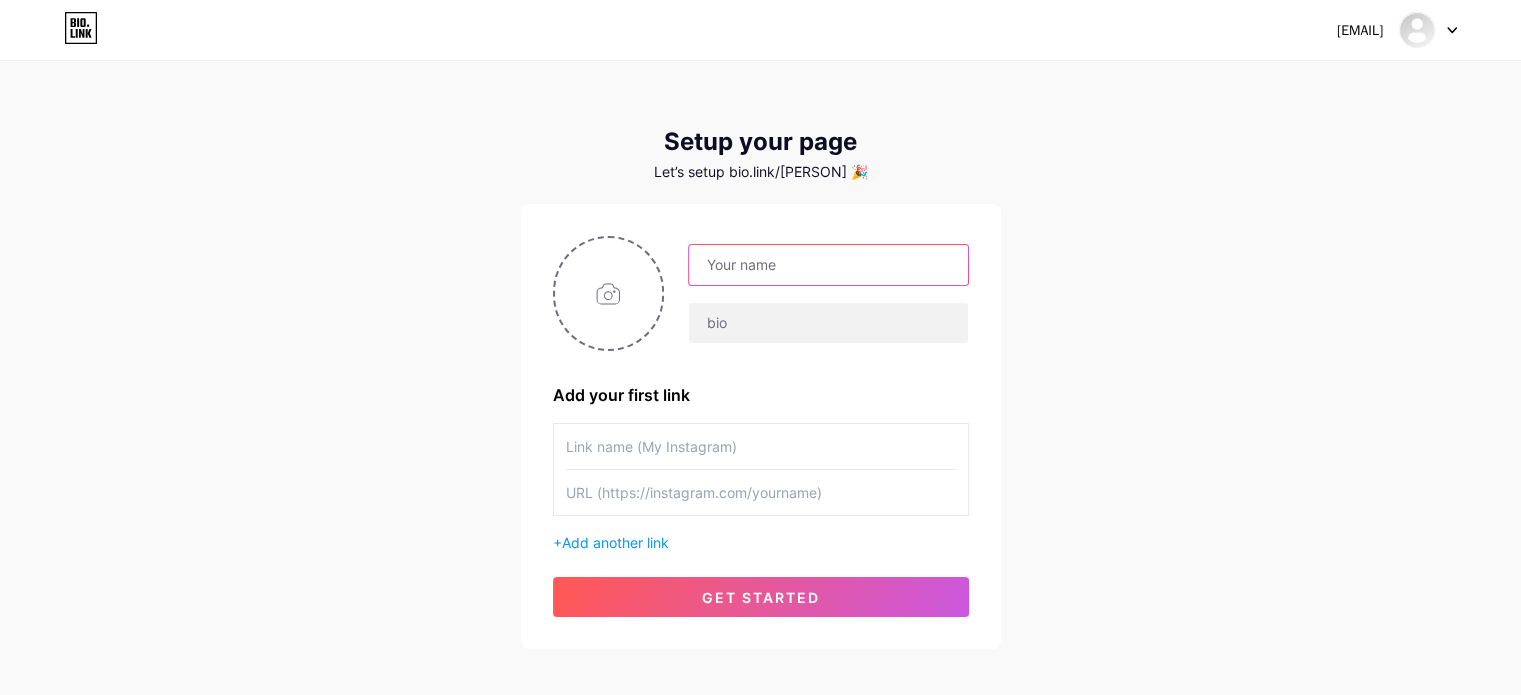 click at bounding box center (828, 265) 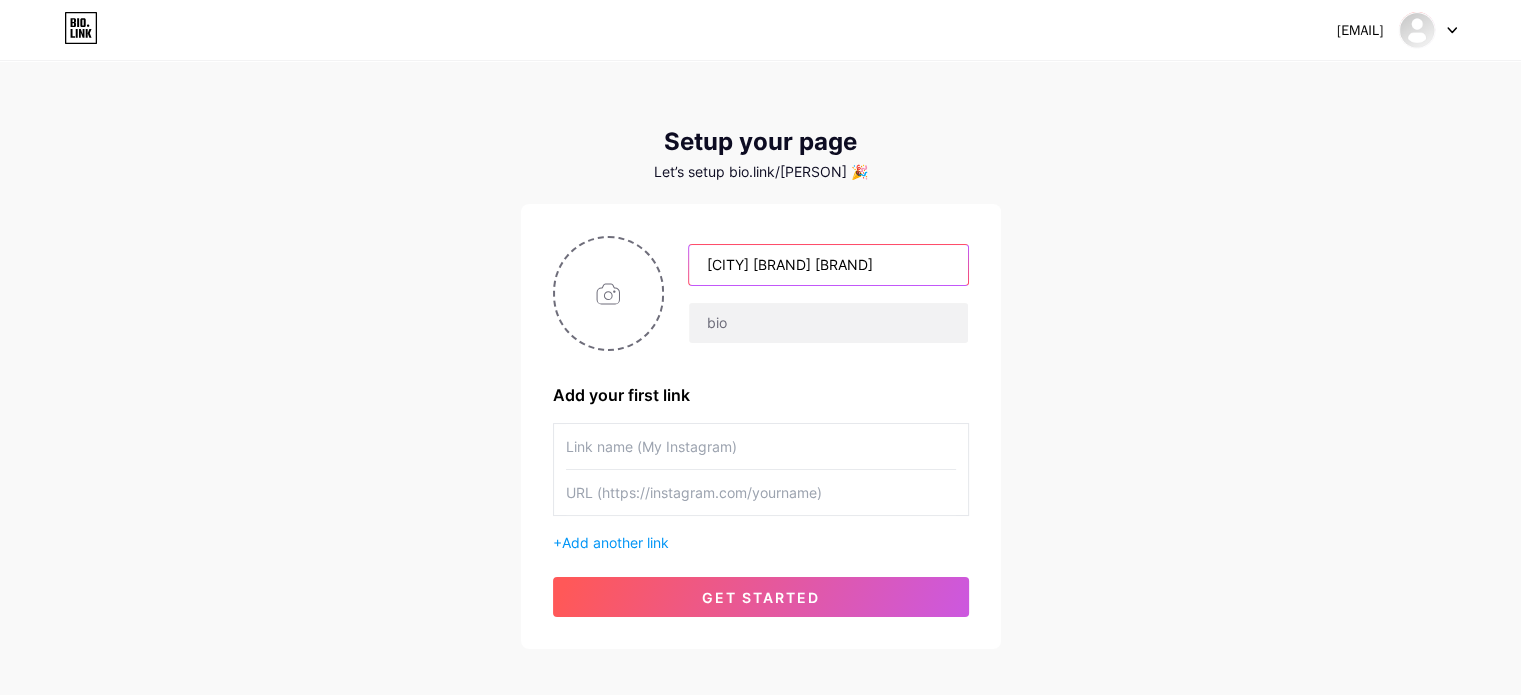 type on "[CITY] [BRAND] [BRAND]" 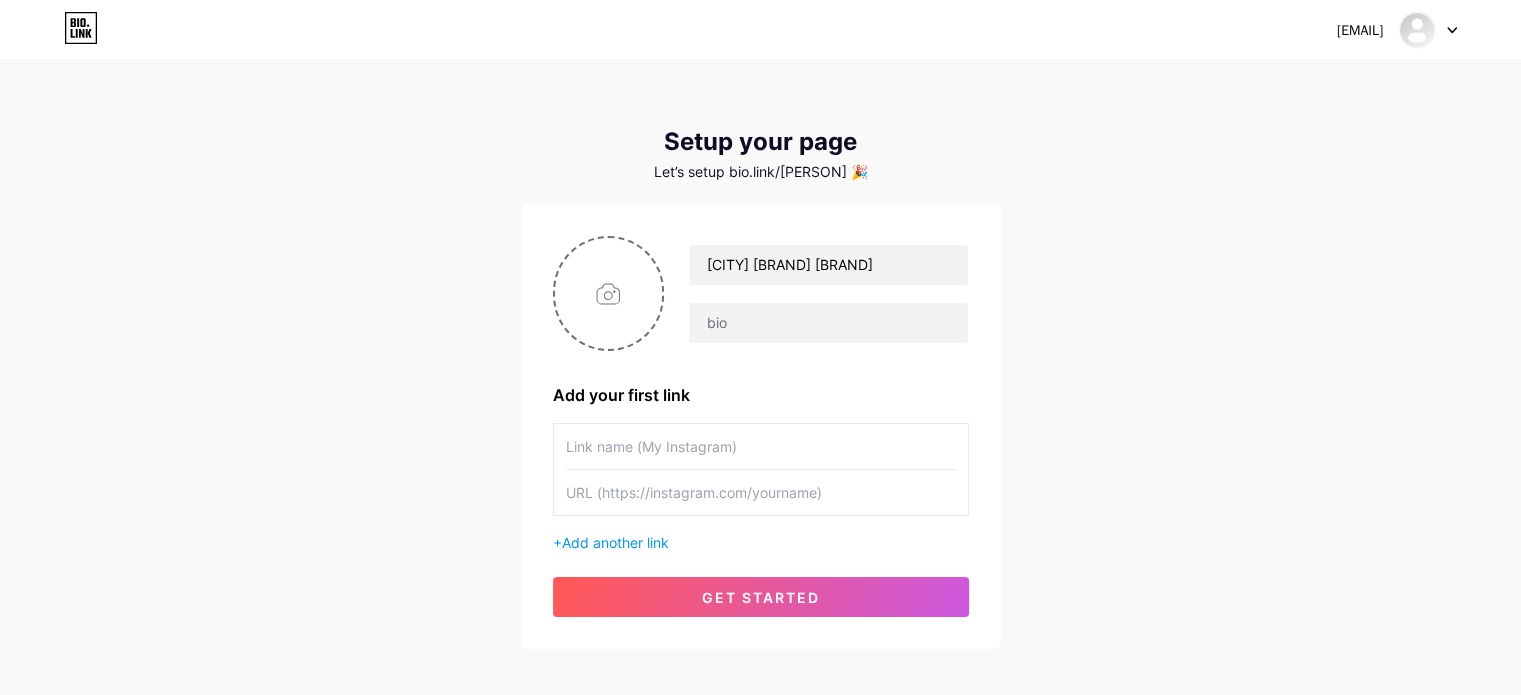 click at bounding box center (761, 446) 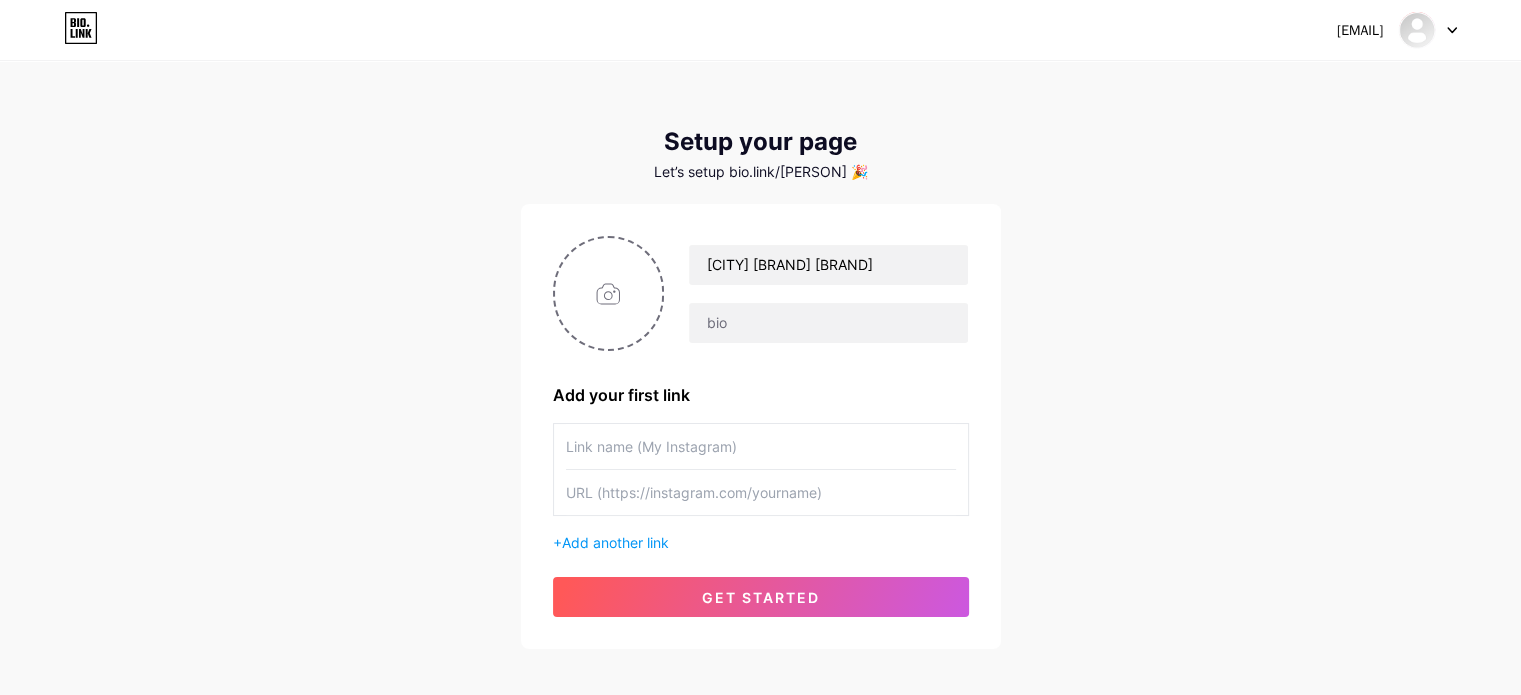 type on "a" 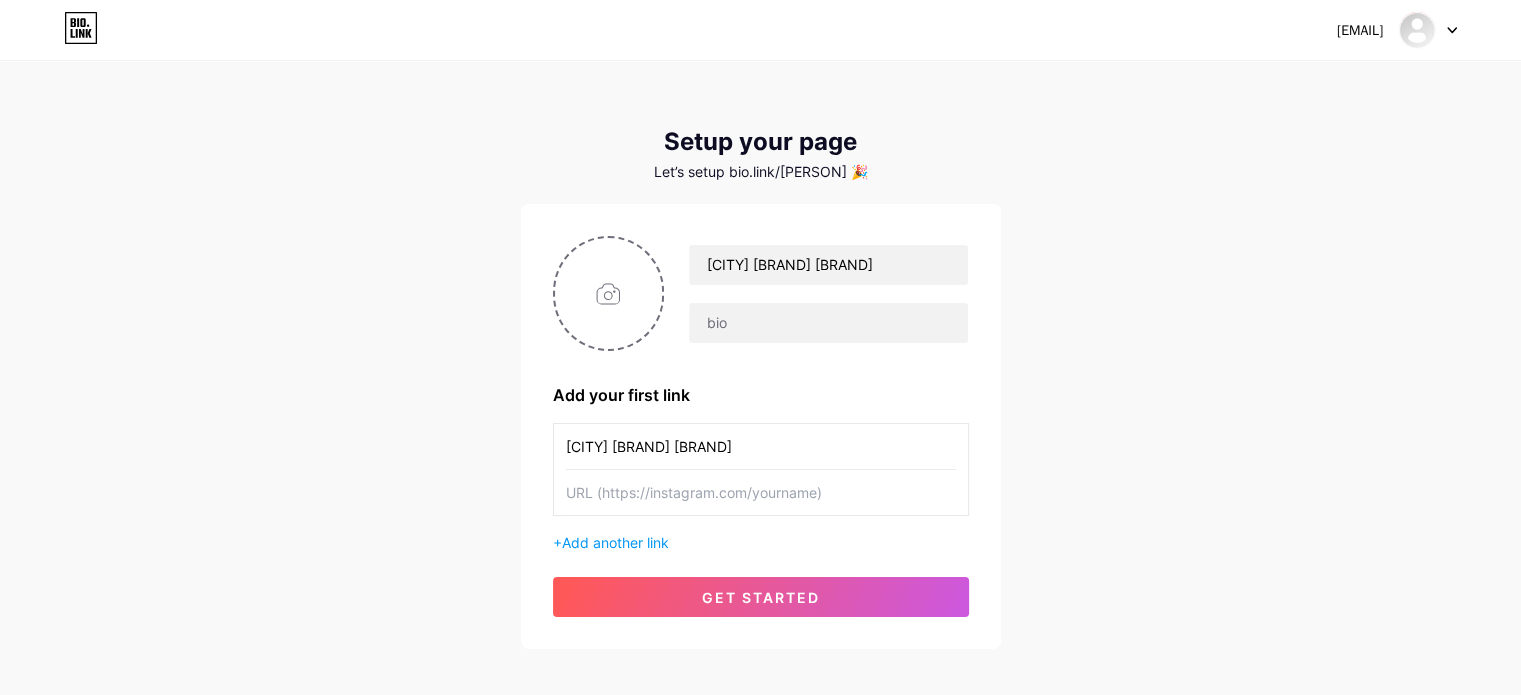type on "[CITY] [BRAND] [BRAND]" 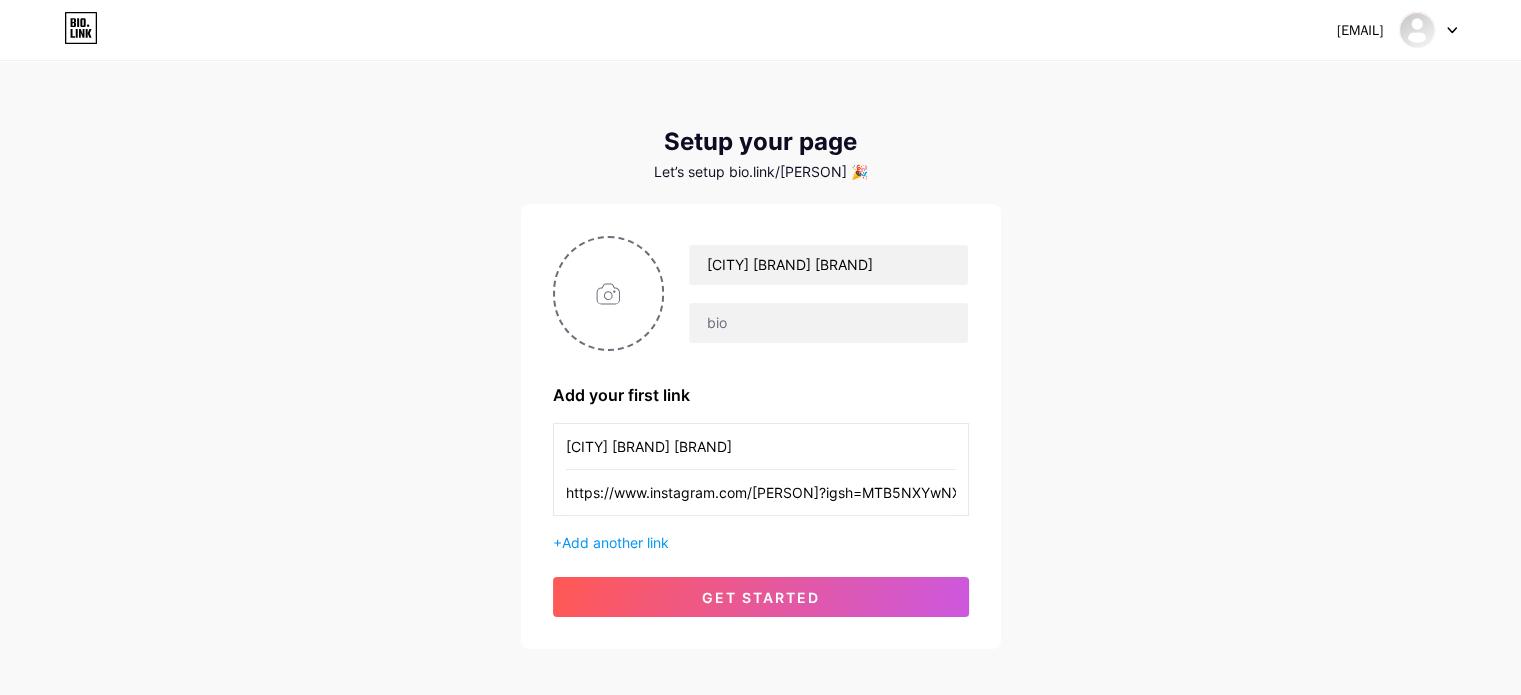 scroll, scrollTop: 0, scrollLeft: 203, axis: horizontal 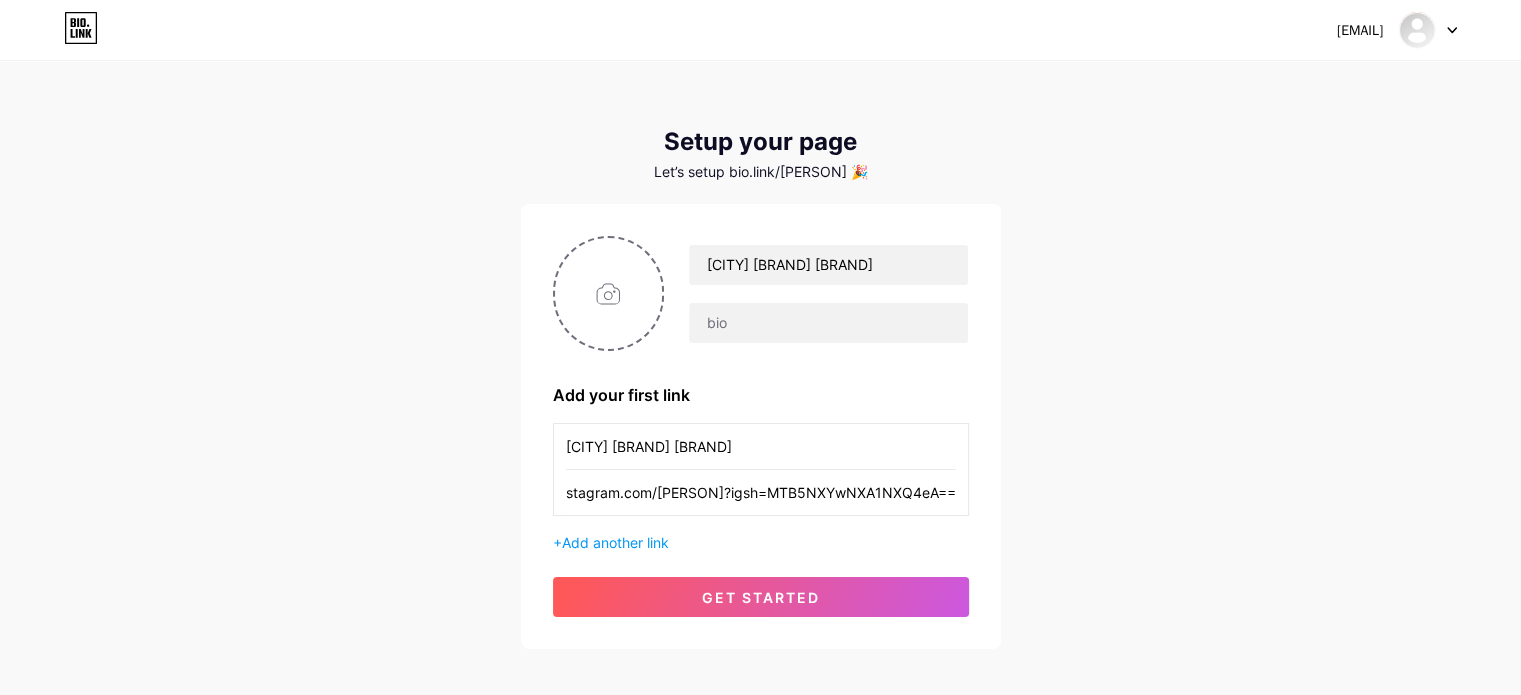 type on "https://www.instagram.com/[PERSON]?igsh=MTB5NXYwNXA1NXQ4eA==" 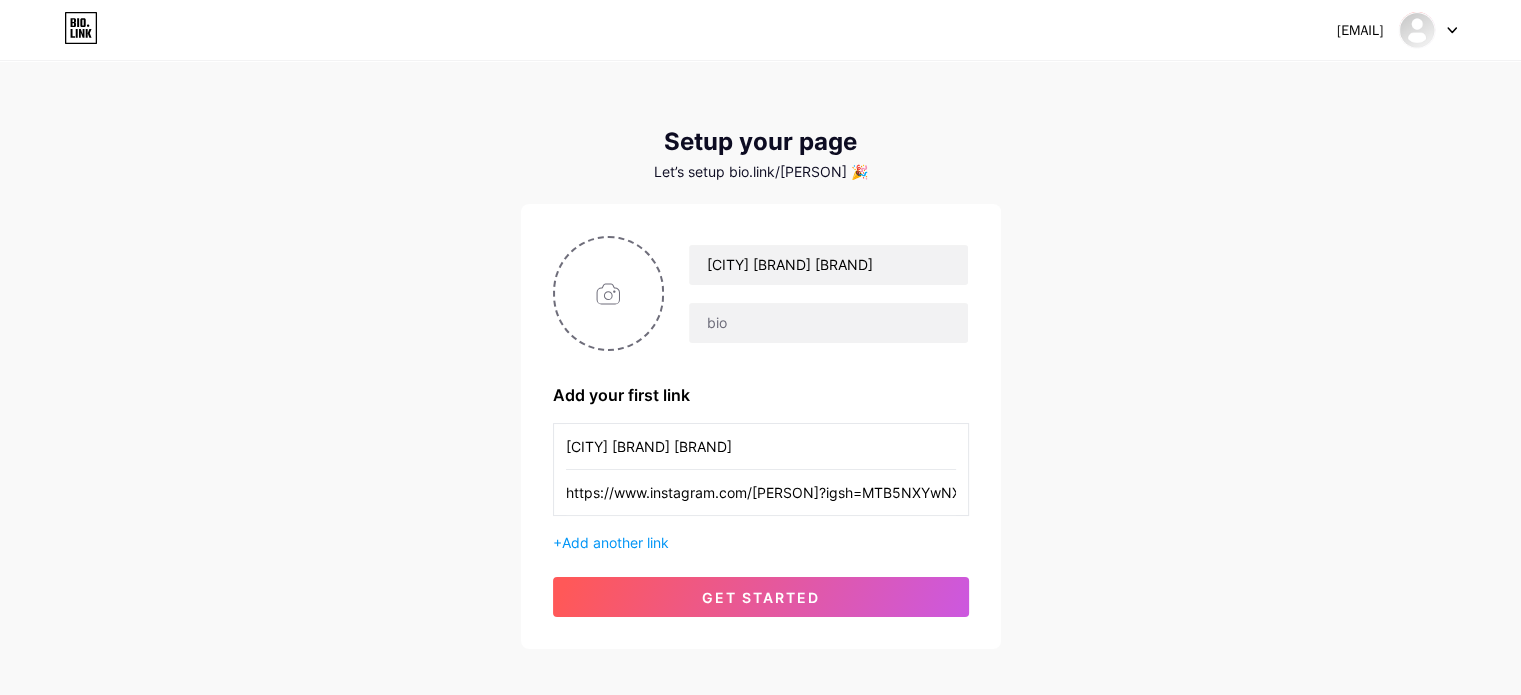 click on "+  Add another link" at bounding box center [761, 542] 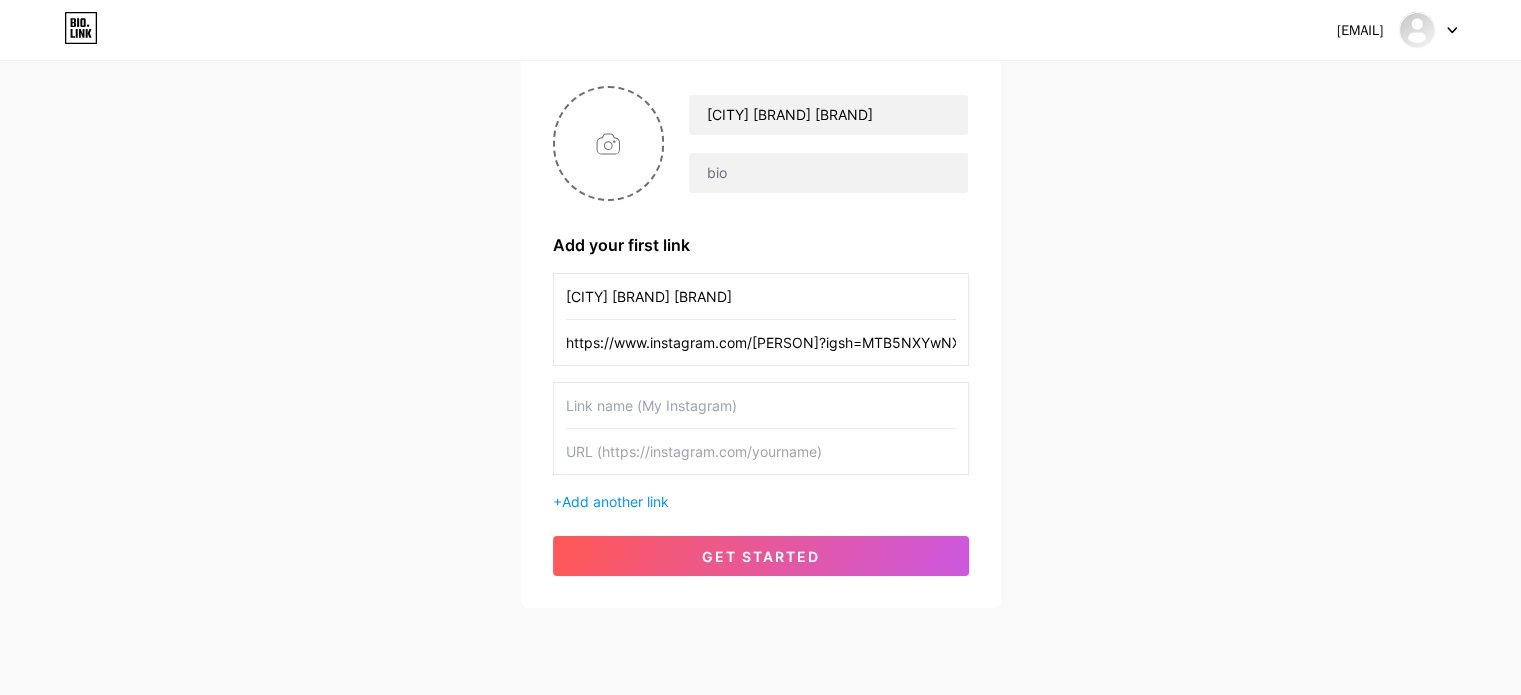 scroll, scrollTop: 152, scrollLeft: 0, axis: vertical 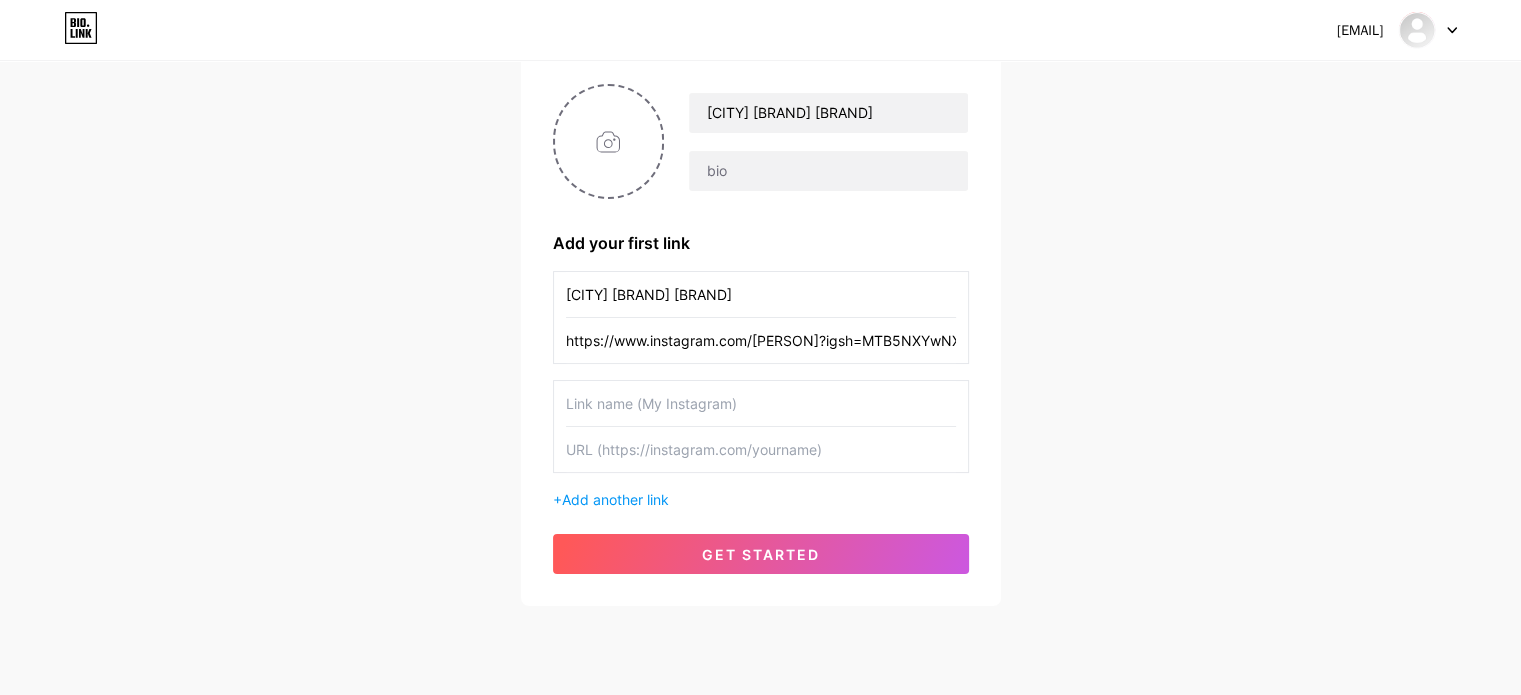 click on "[CITY] [BRAND] [BRAND]" at bounding box center (761, 294) 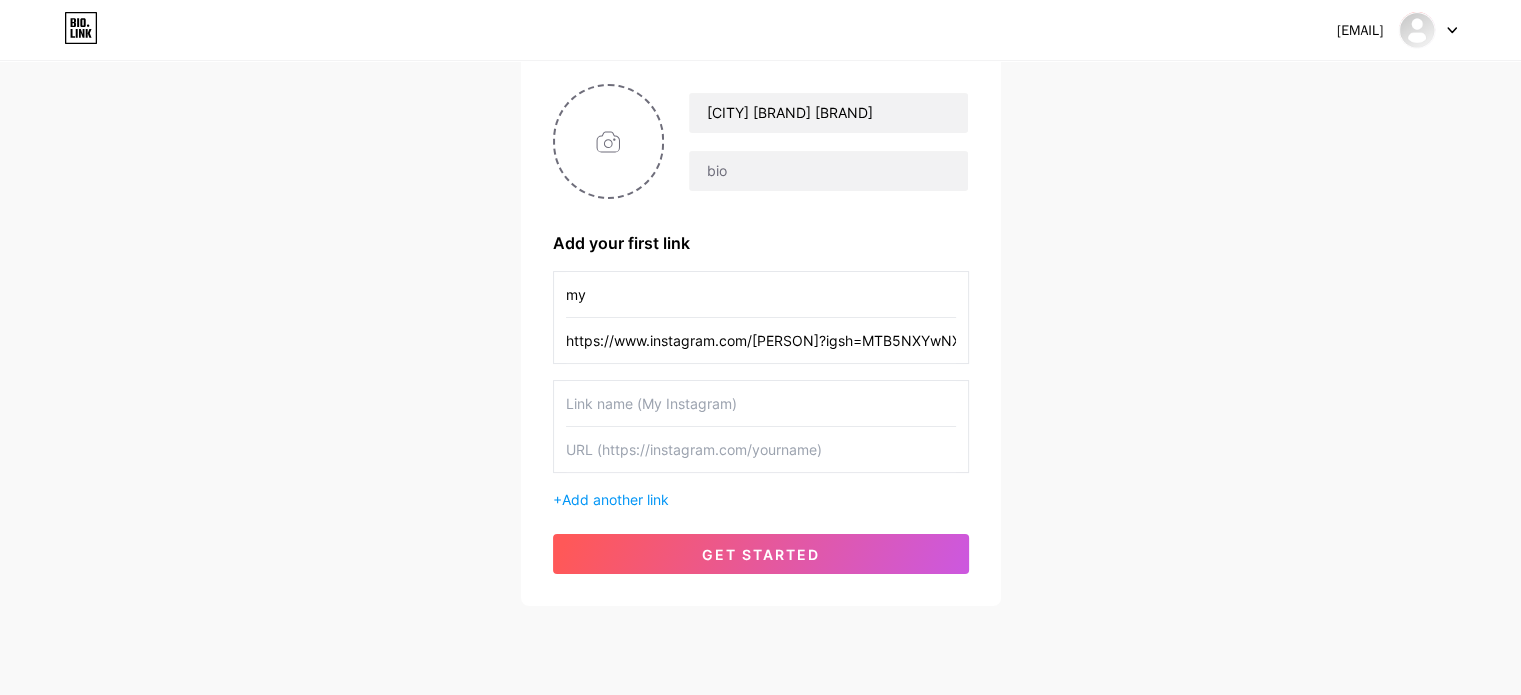 type on "m" 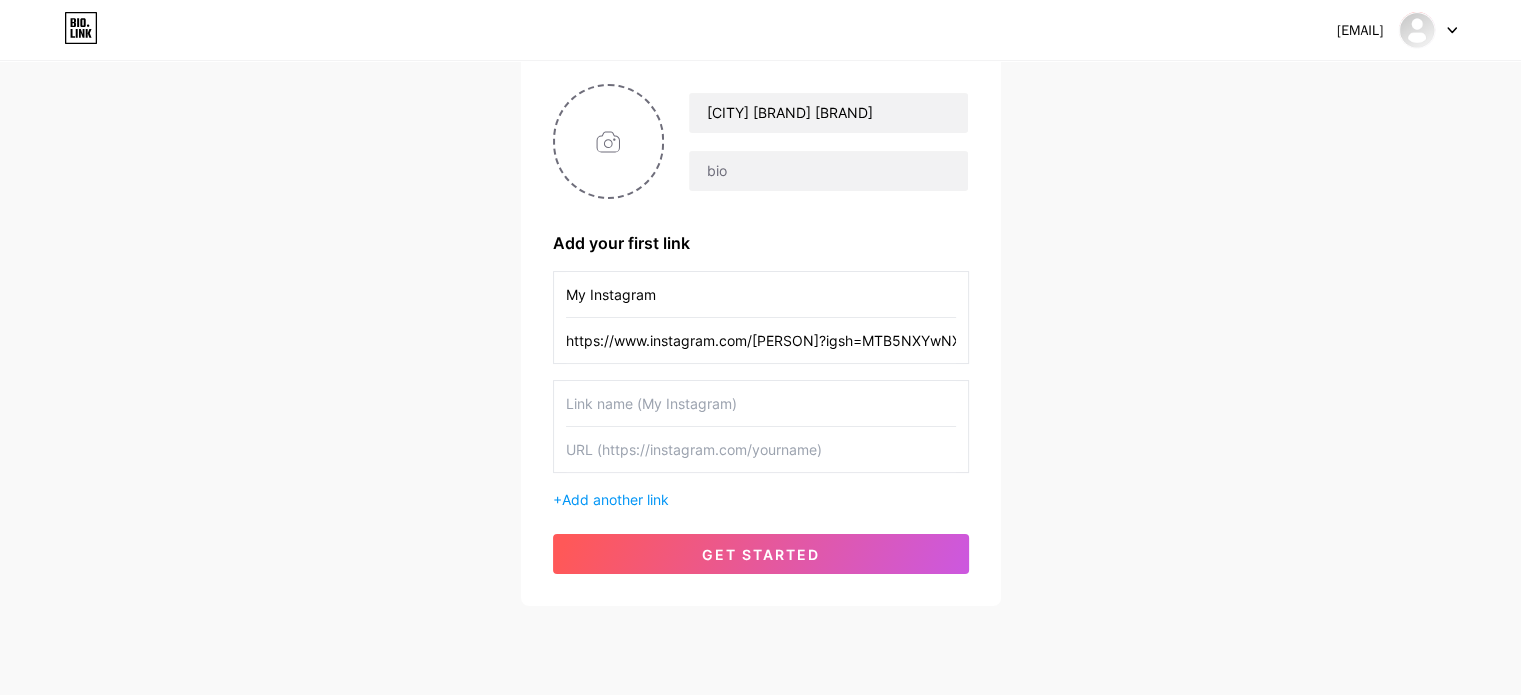 type on "My Instagram" 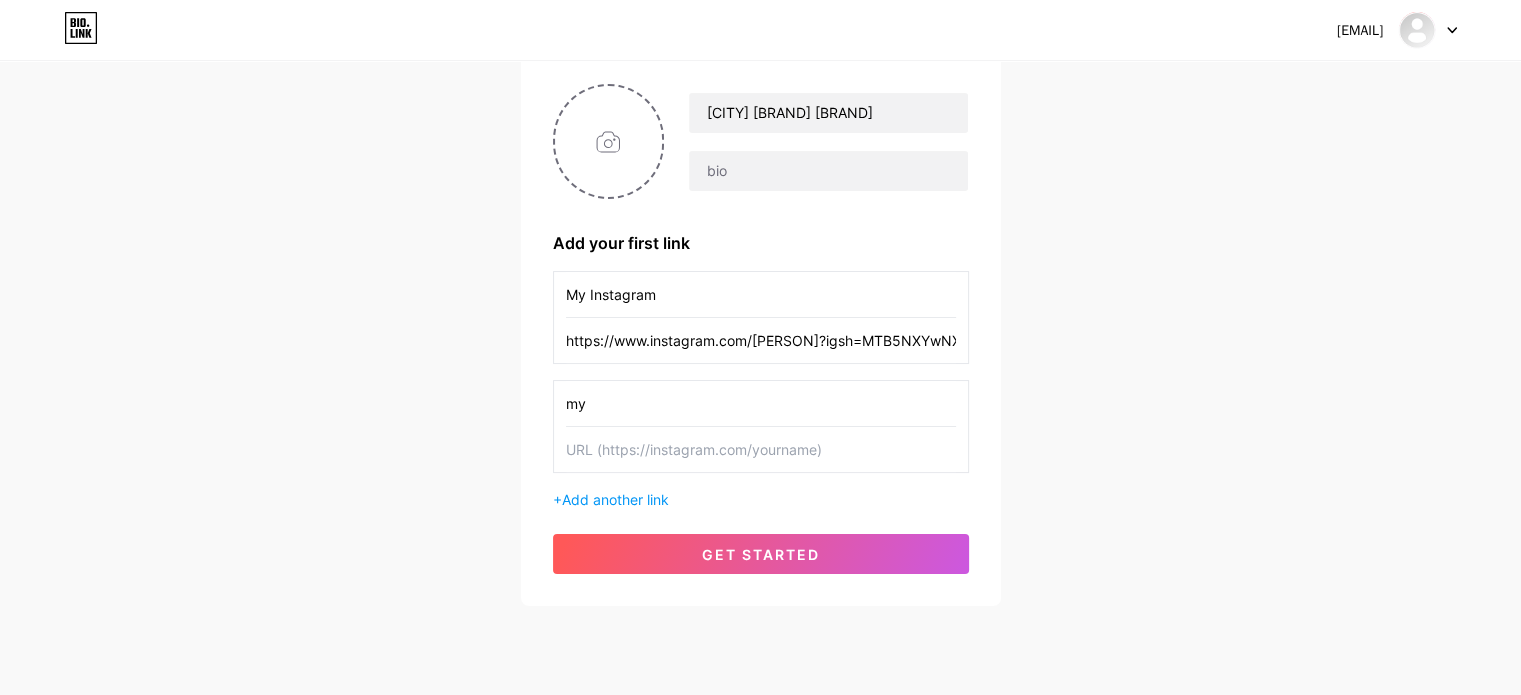 type on "m" 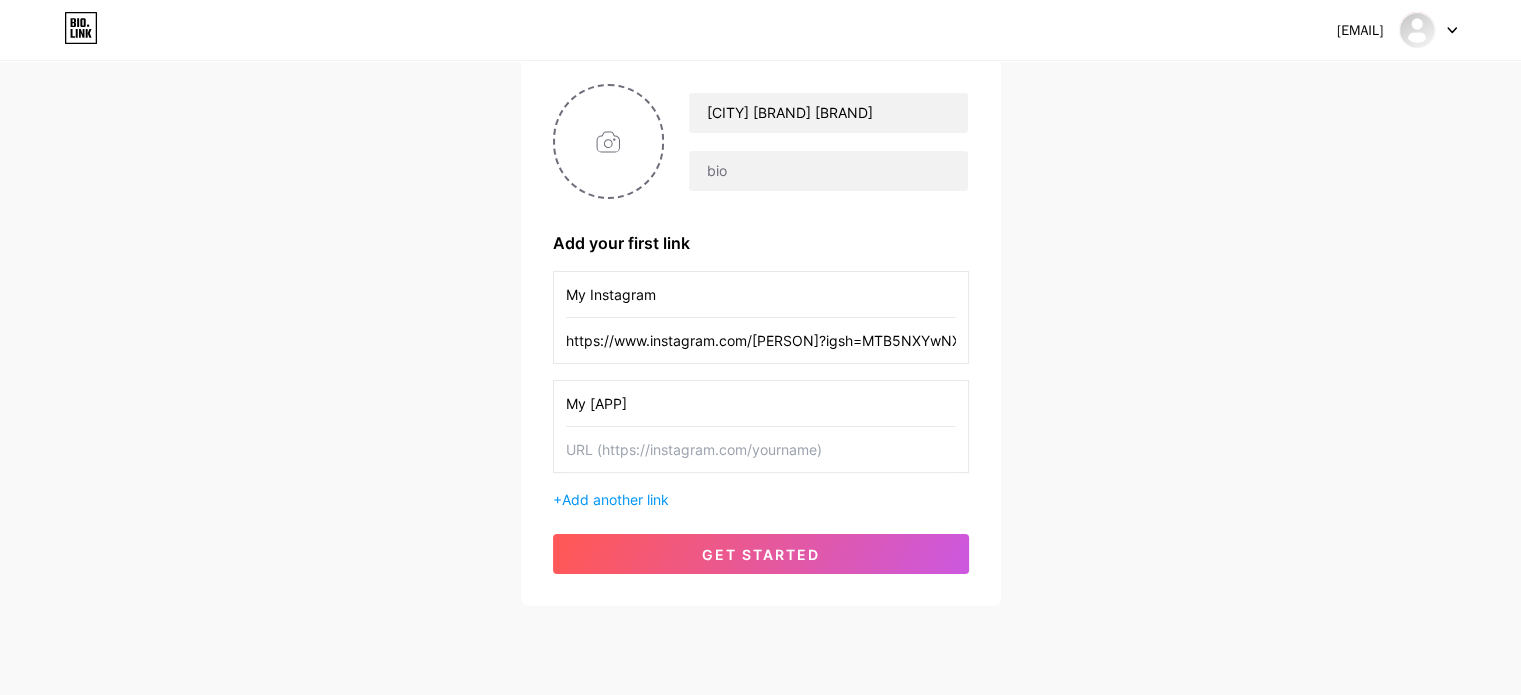 type on "My [APP]" 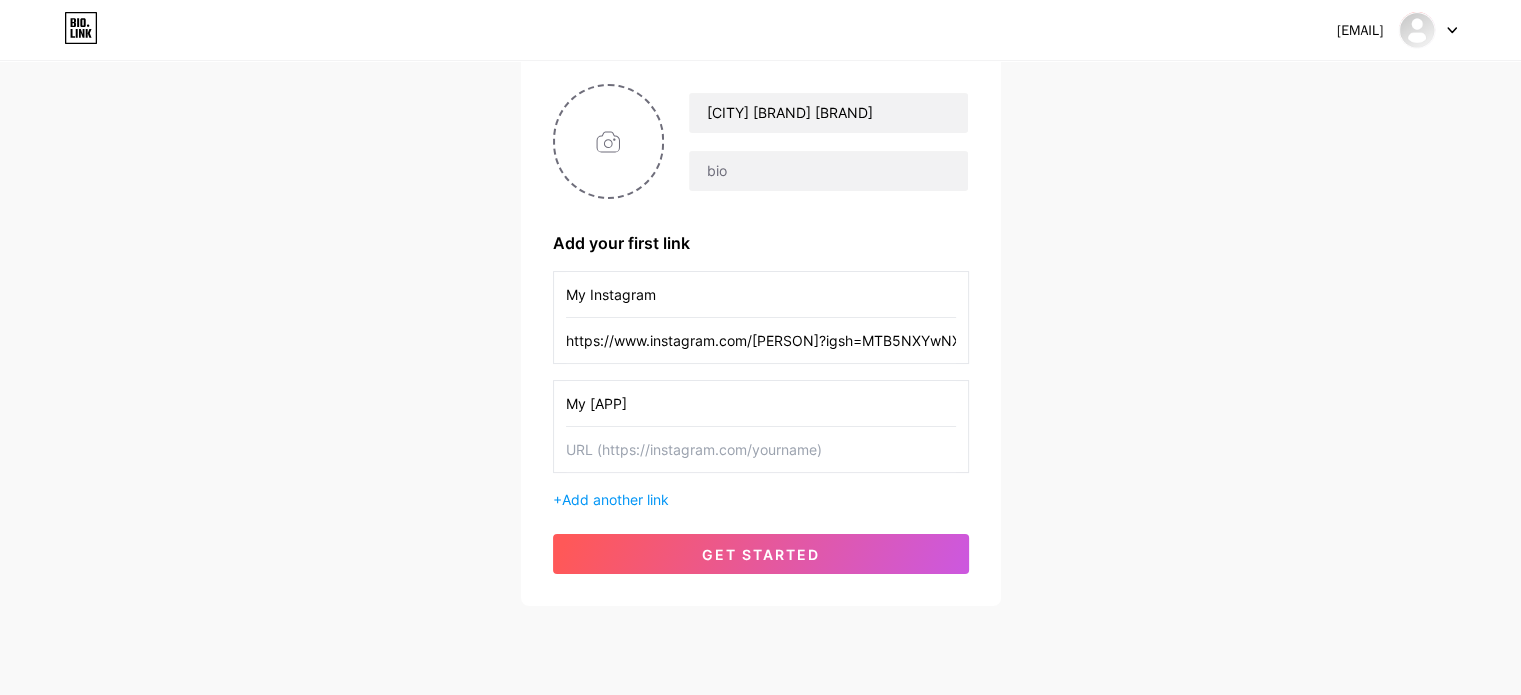 click on "https://www.instagram.com/[PERSON]?igsh=MTB5NXYwNXA1NXQ4eA==" at bounding box center (761, 340) 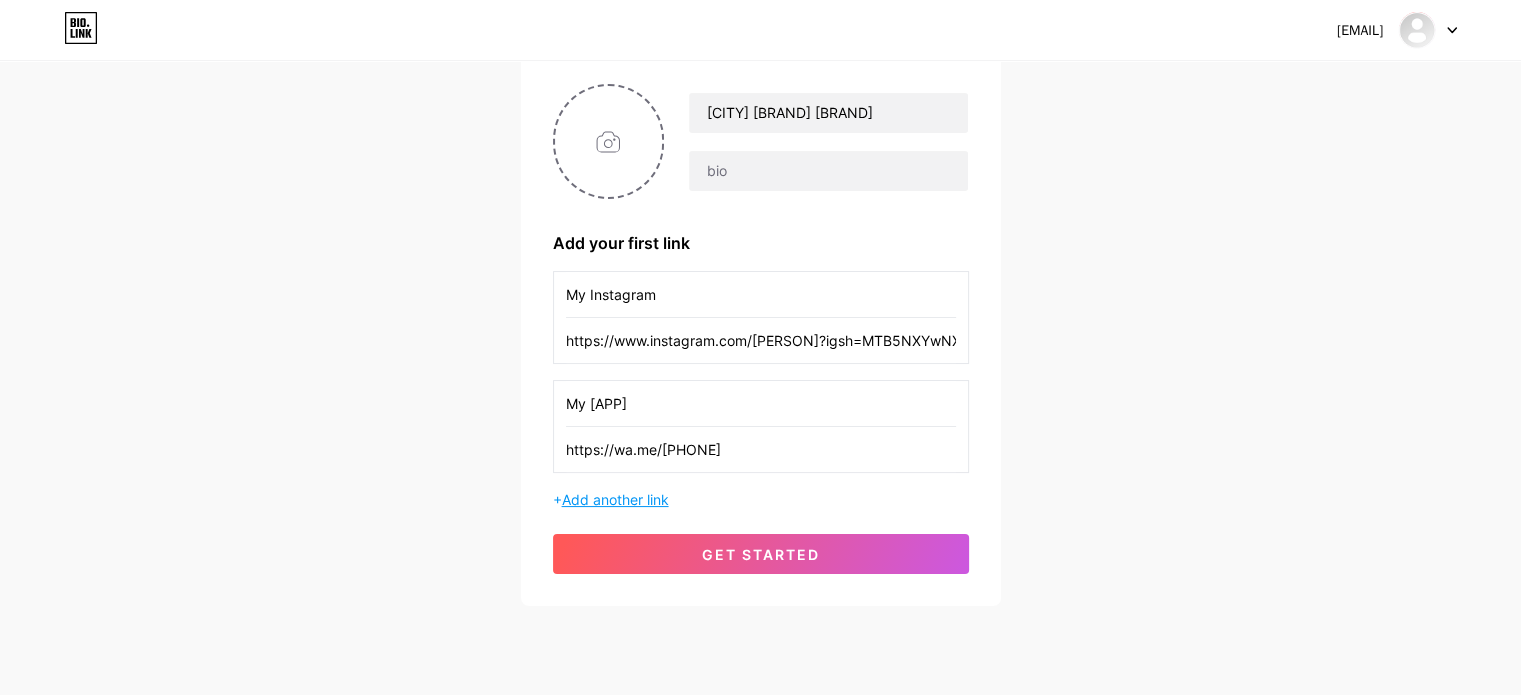 type on "https://wa.me/[PHONE]" 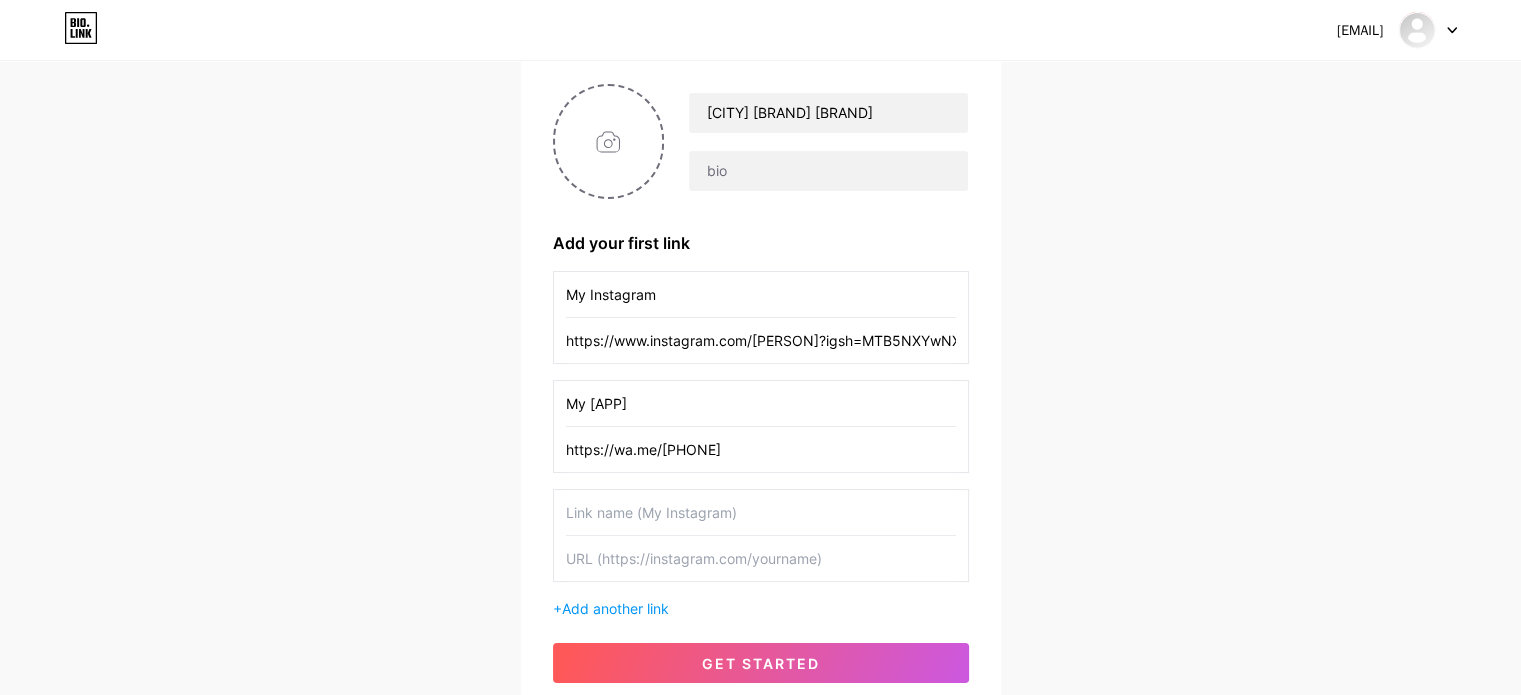 click at bounding box center (761, 512) 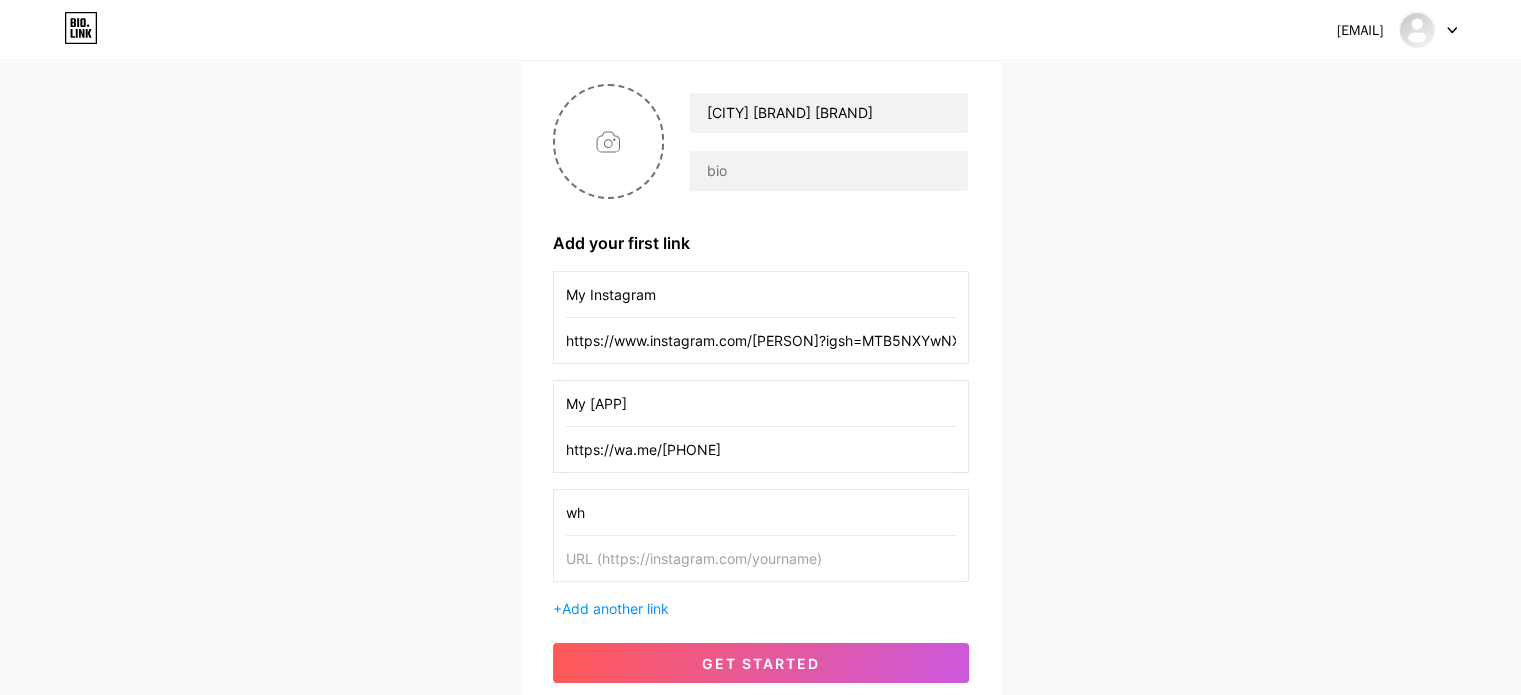 type on "w" 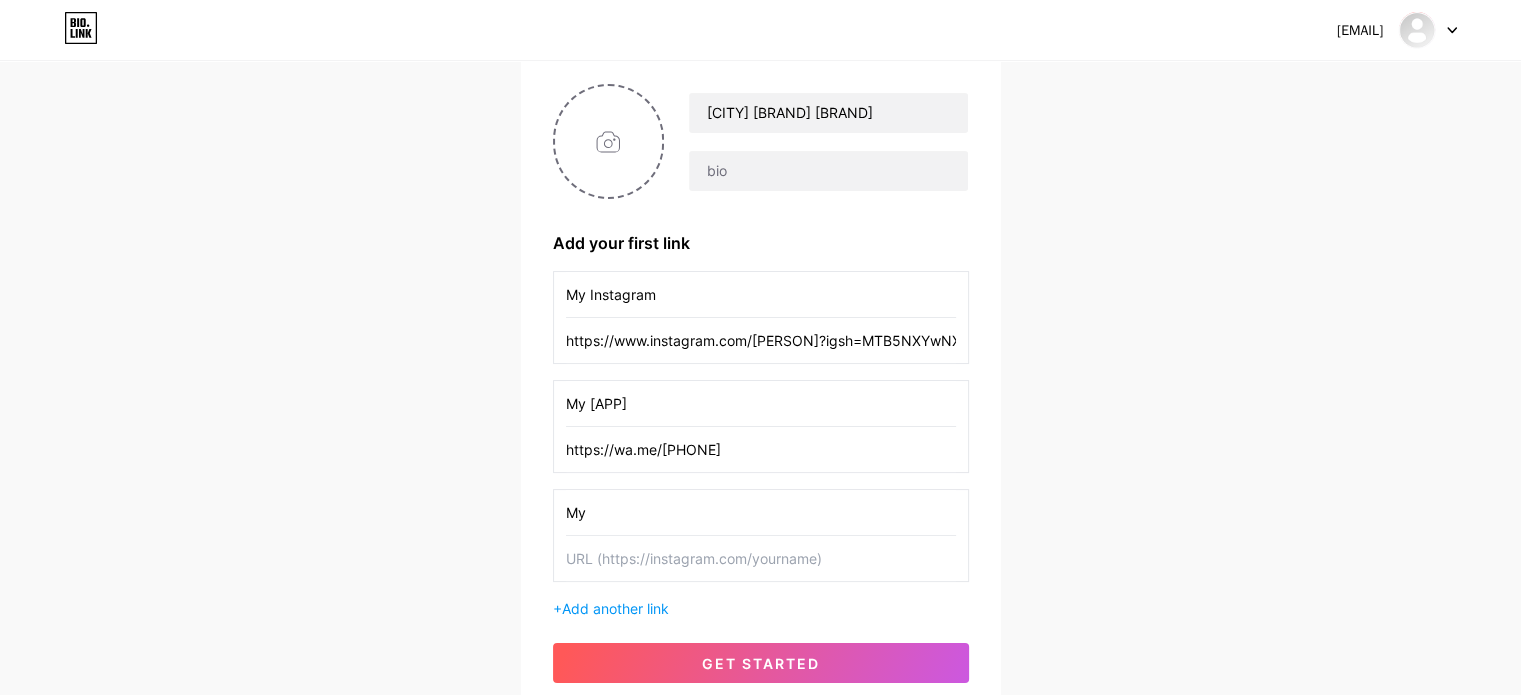 type on "M" 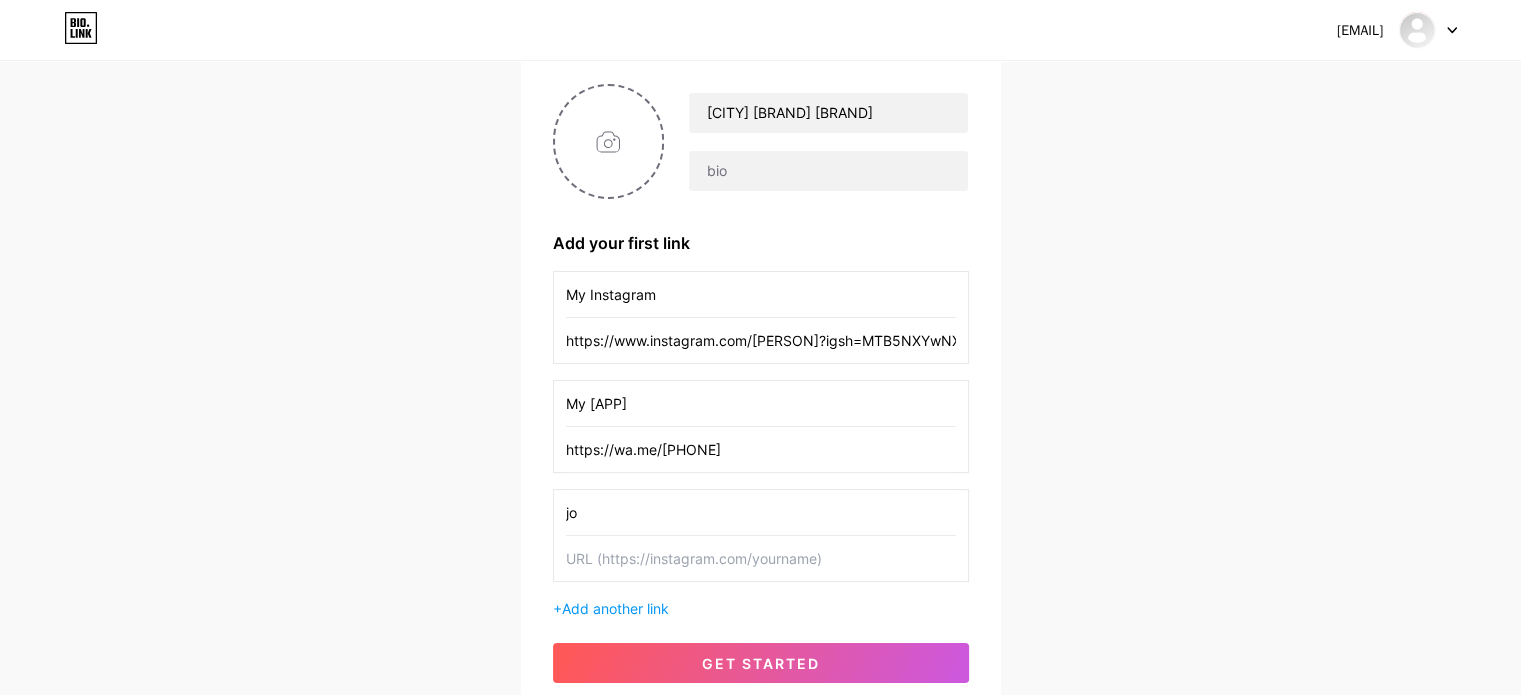 type on "j" 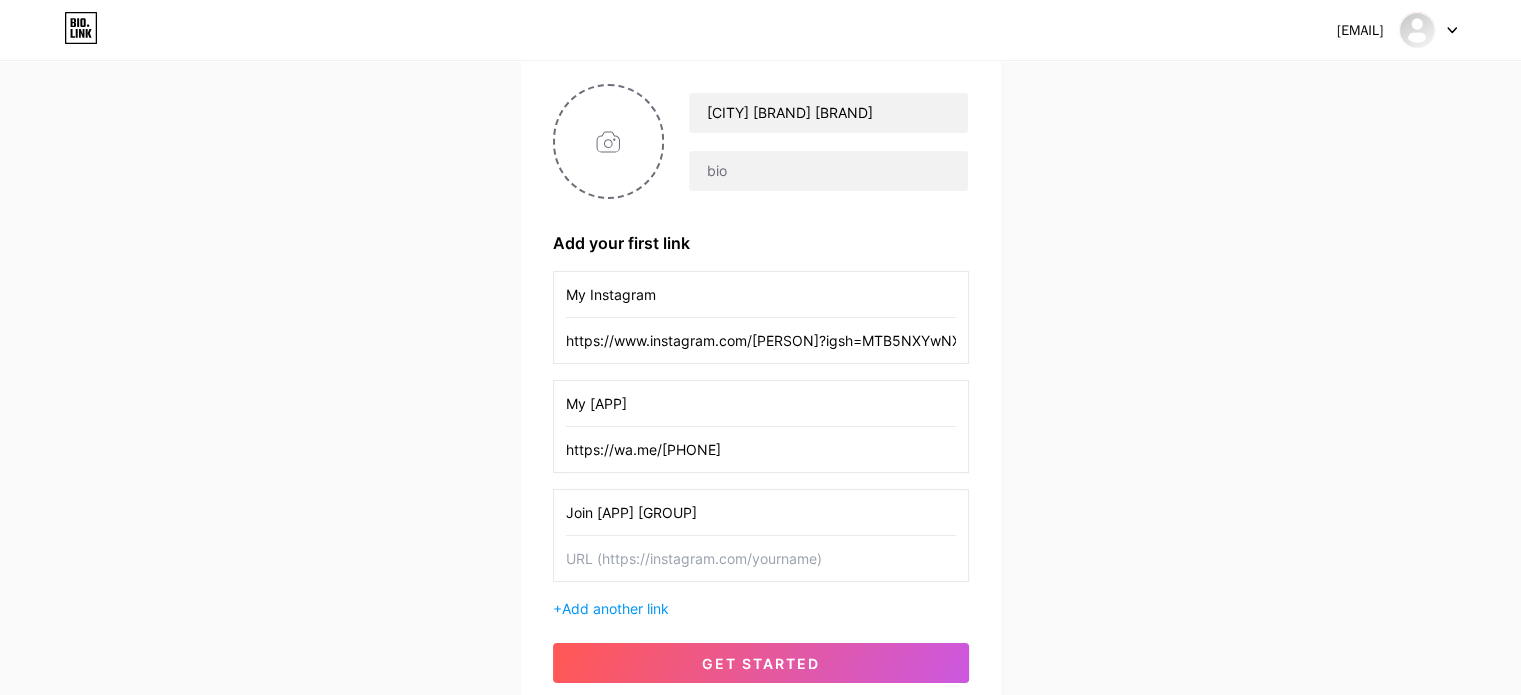 click on "Join [APP] [GROUP]" at bounding box center [761, 512] 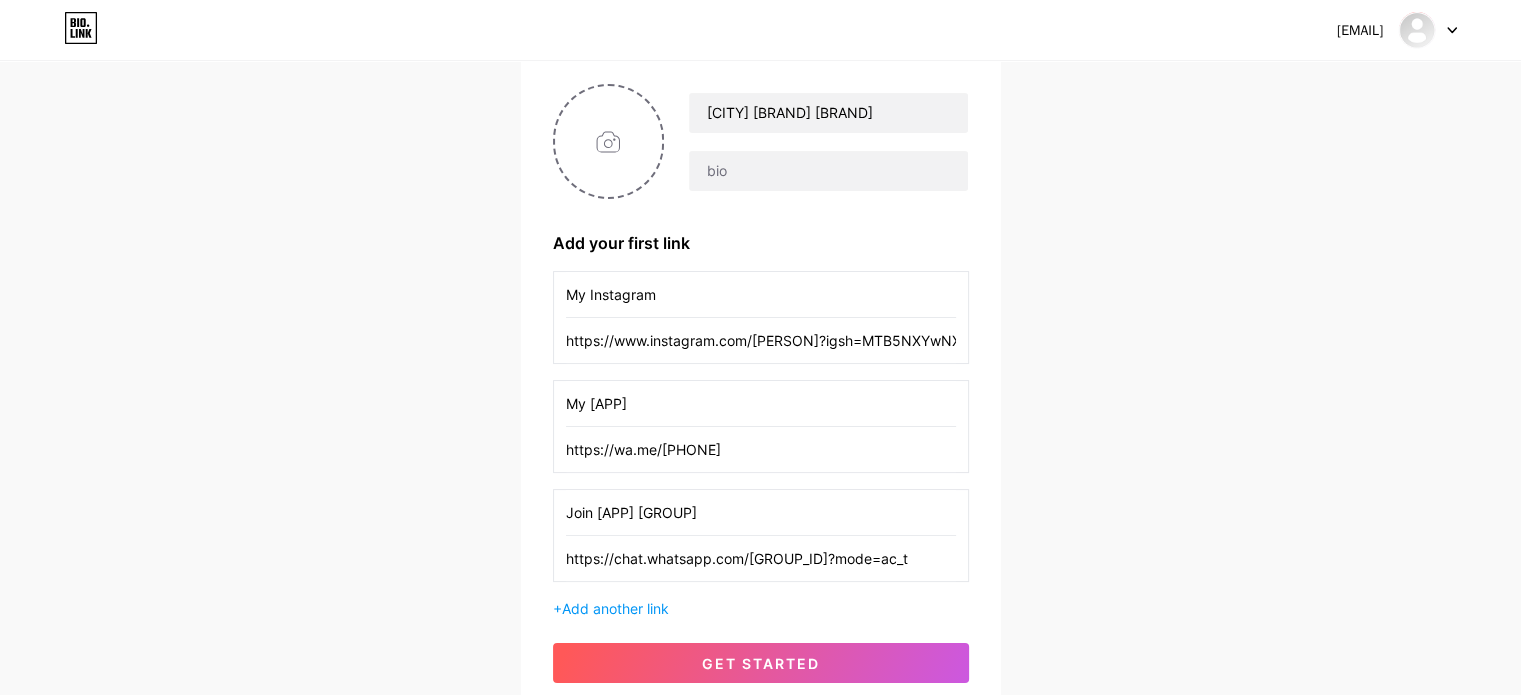 scroll, scrollTop: 0, scrollLeft: 64, axis: horizontal 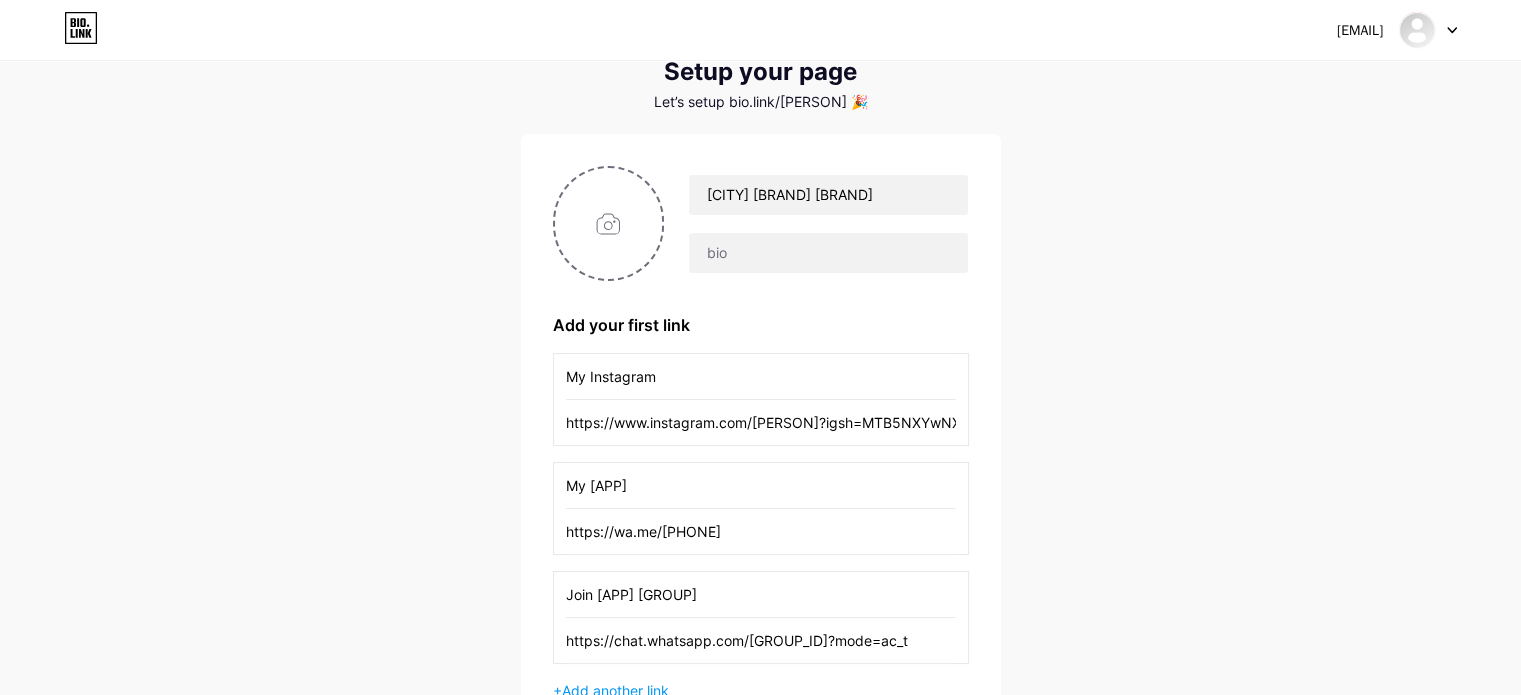 type on "https://chat.whatsapp.com/[GROUP_ID]?mode=ac_t" 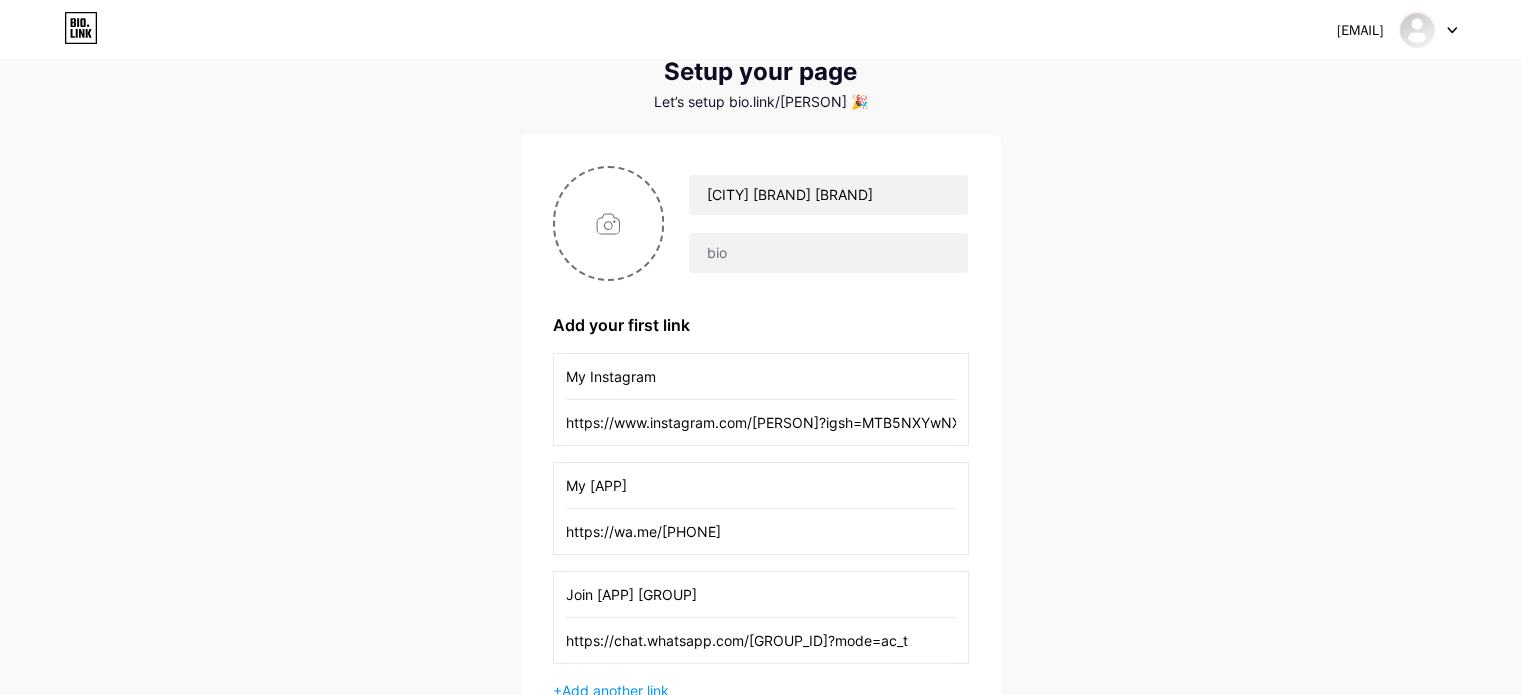 scroll, scrollTop: 0, scrollLeft: 0, axis: both 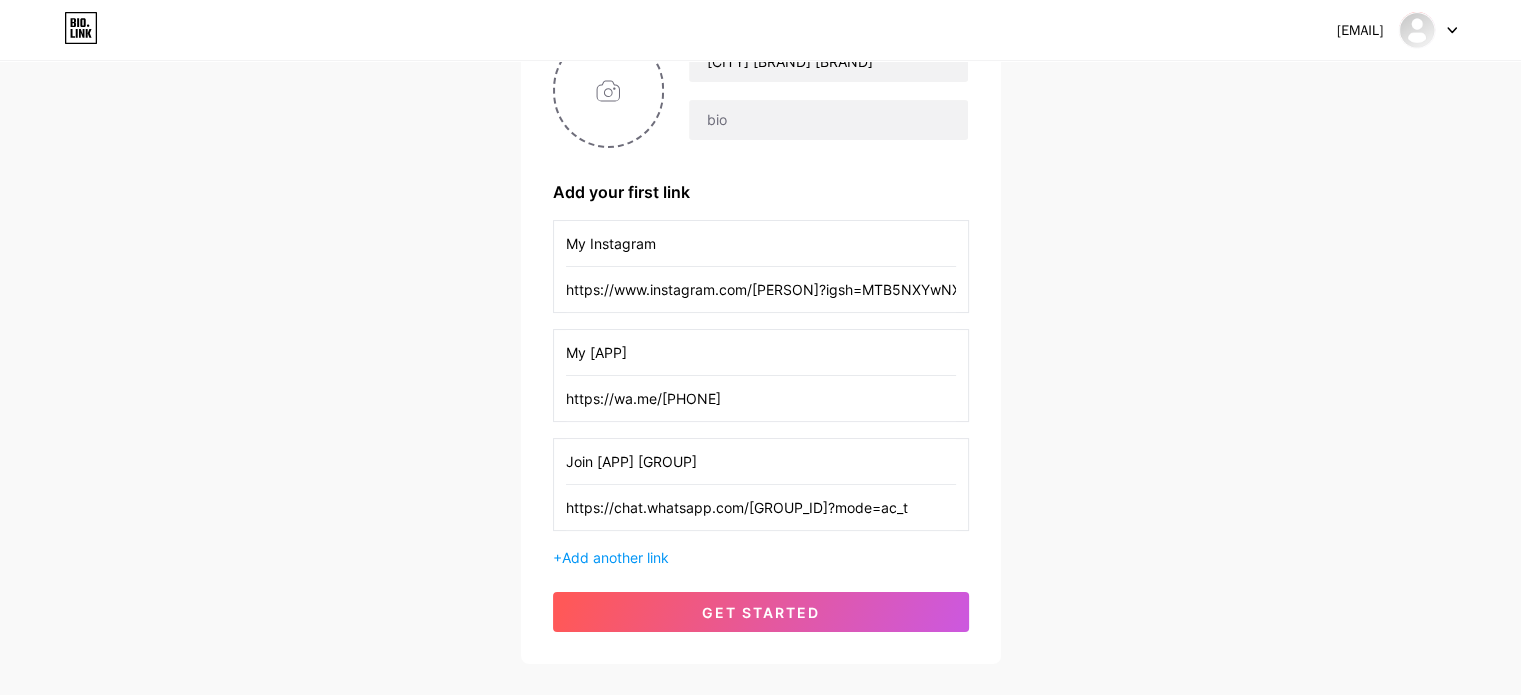 click on "Join [APP] [GROUP]" at bounding box center [761, 461] 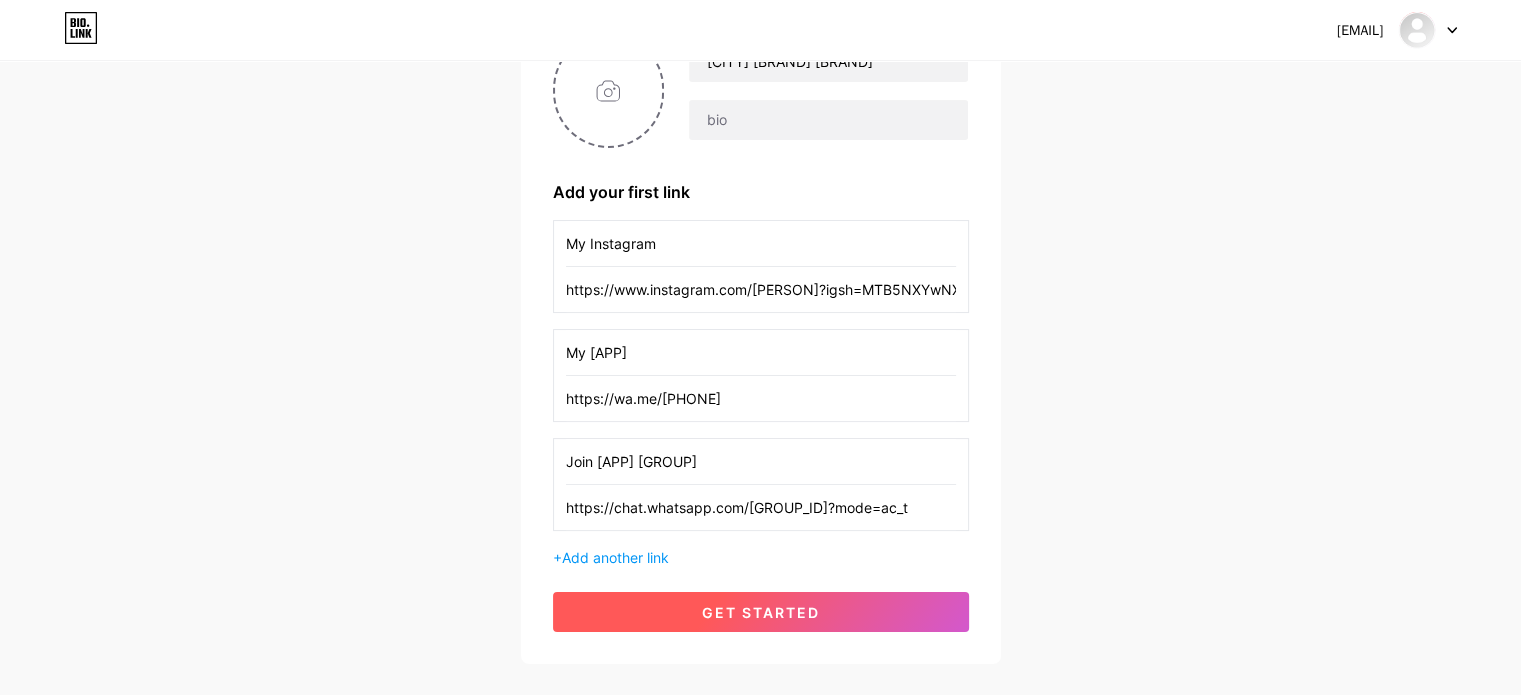 type on "Join [APP] [GROUP]" 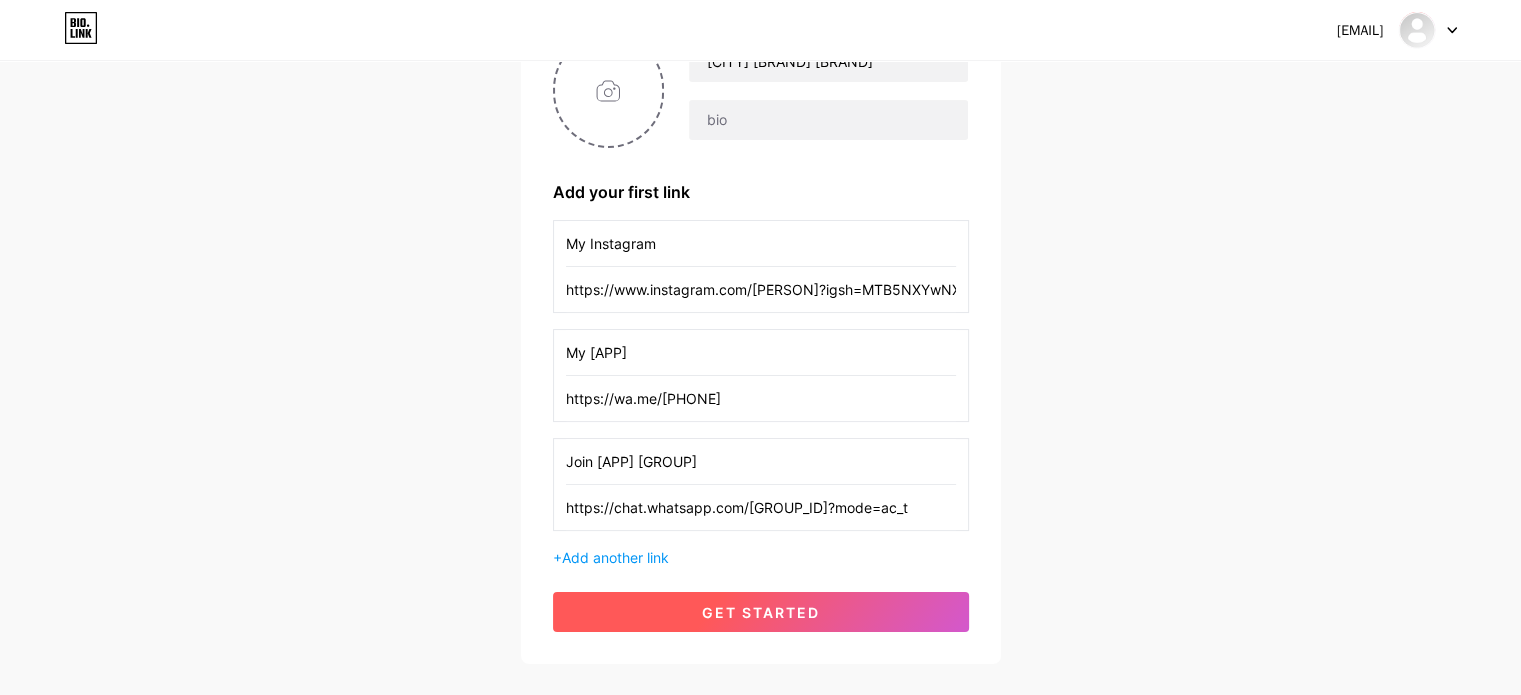 click on "get started" at bounding box center (761, 612) 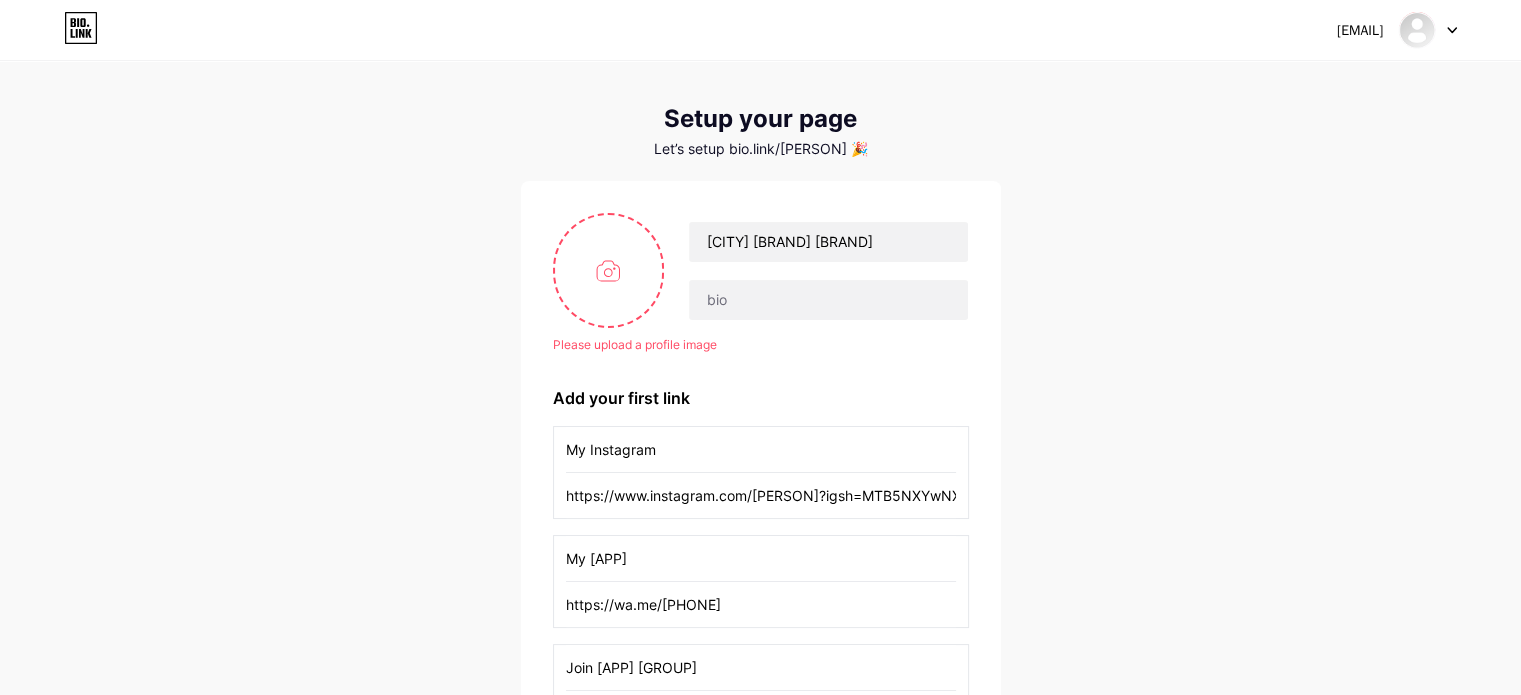 scroll, scrollTop: 0, scrollLeft: 0, axis: both 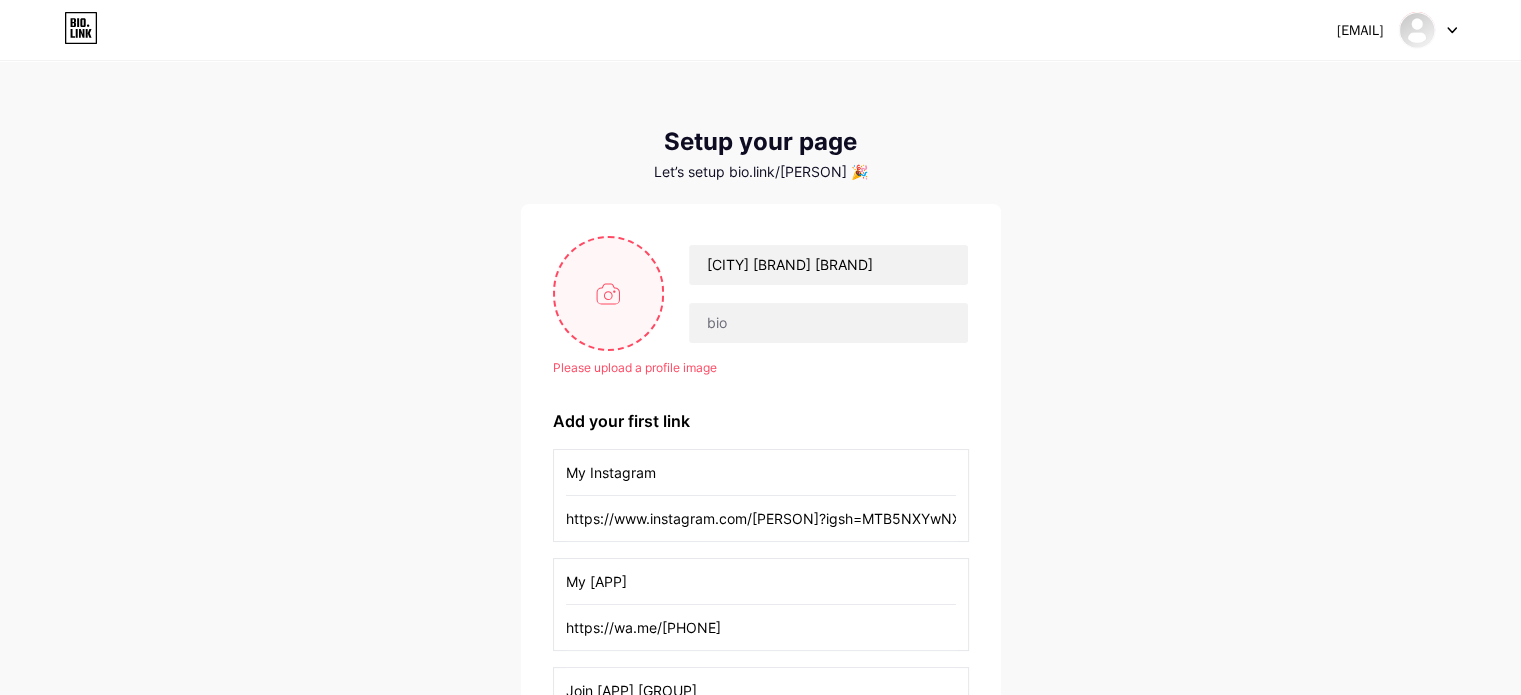 click at bounding box center [609, 293] 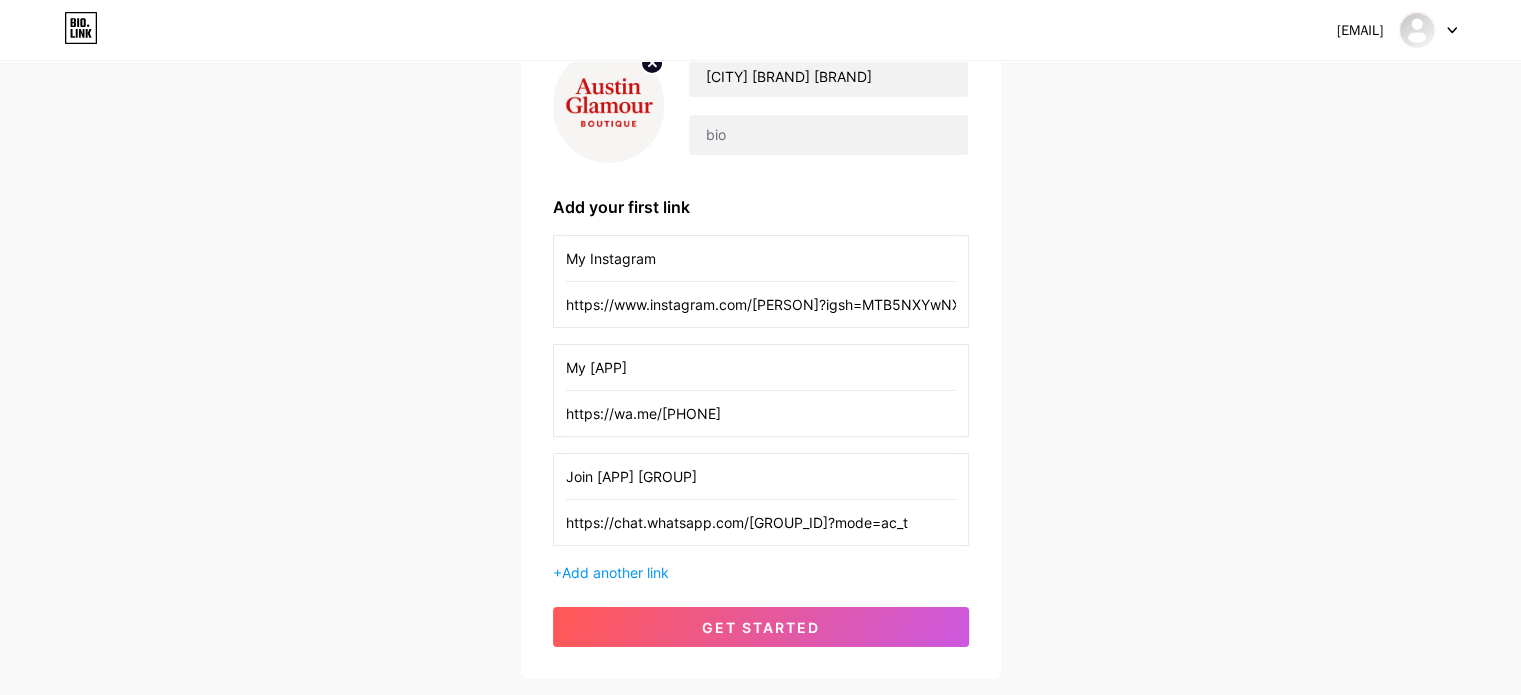 scroll, scrollTop: 314, scrollLeft: 0, axis: vertical 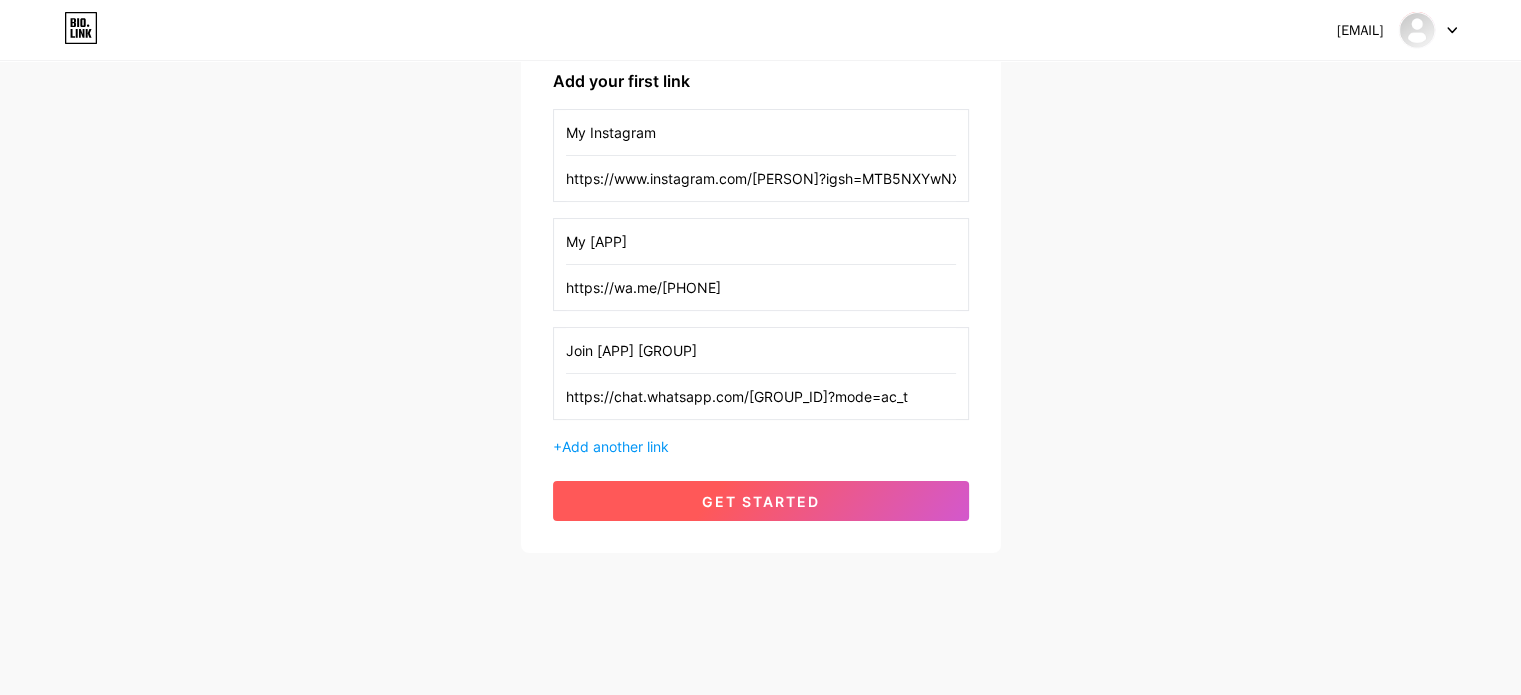 click on "get started" at bounding box center [761, 501] 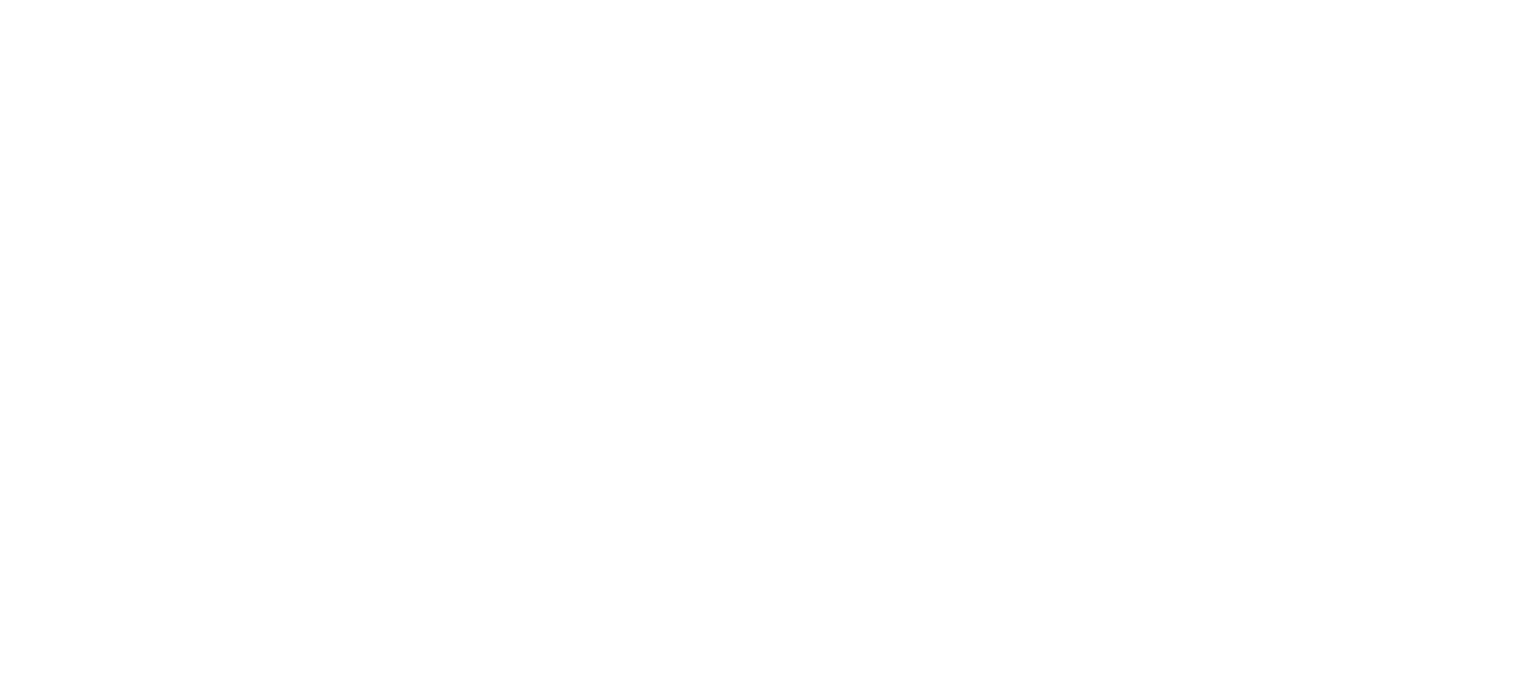 scroll, scrollTop: 0, scrollLeft: 0, axis: both 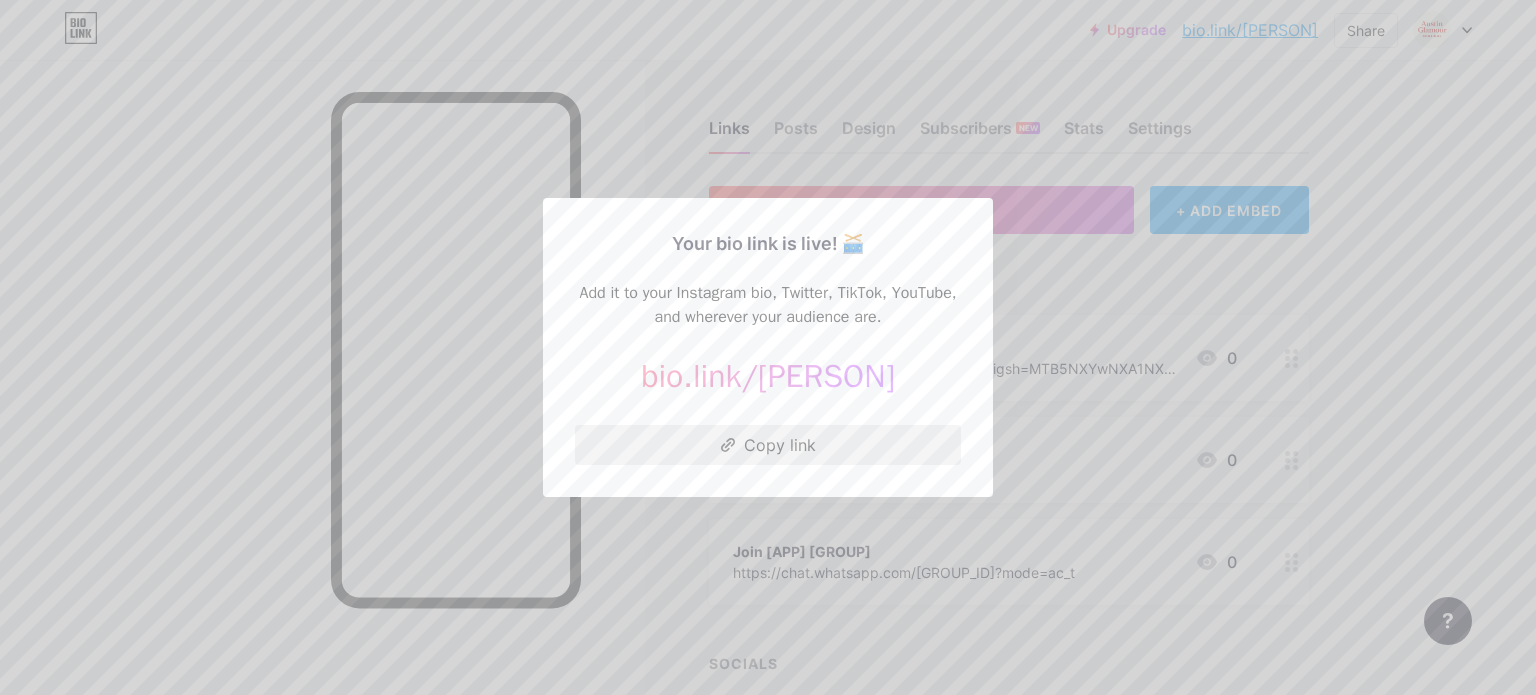 click on "Copy link" at bounding box center (768, 445) 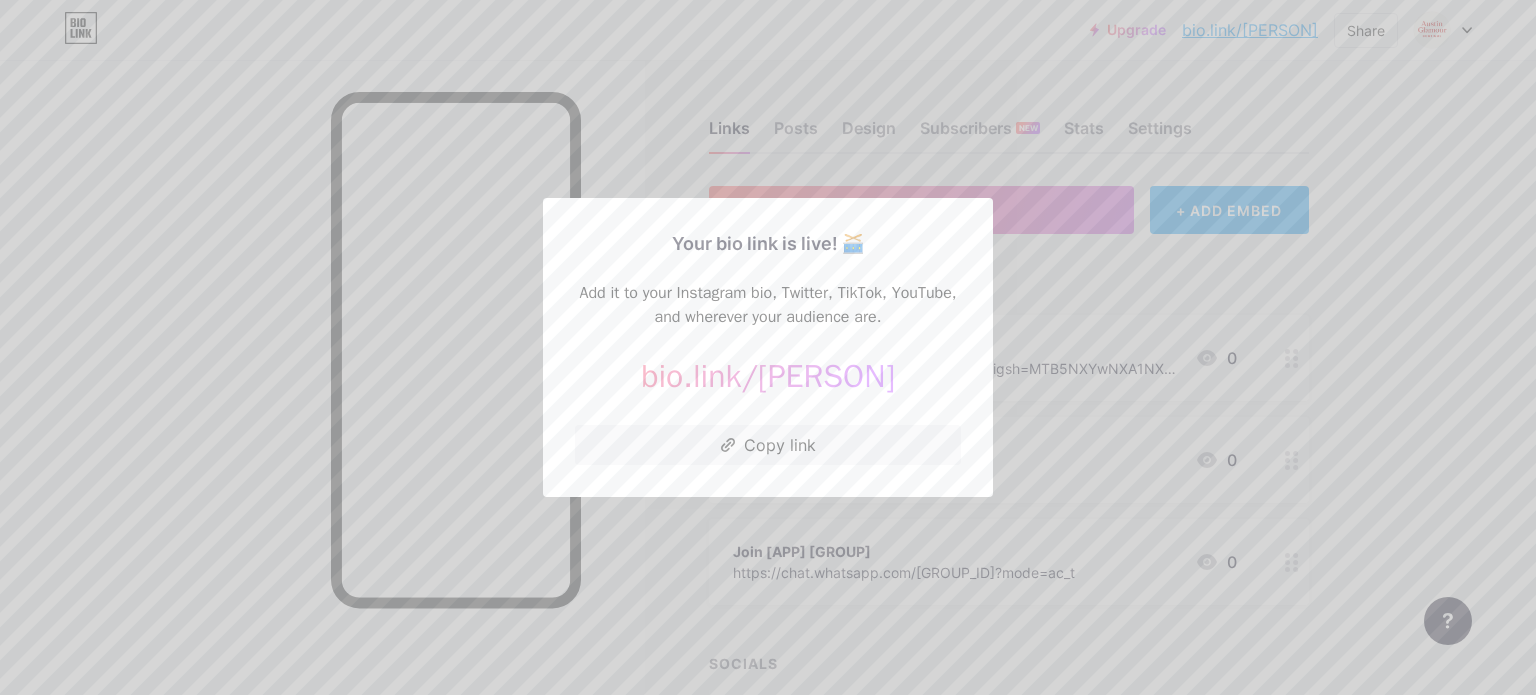 click at bounding box center [768, 347] 